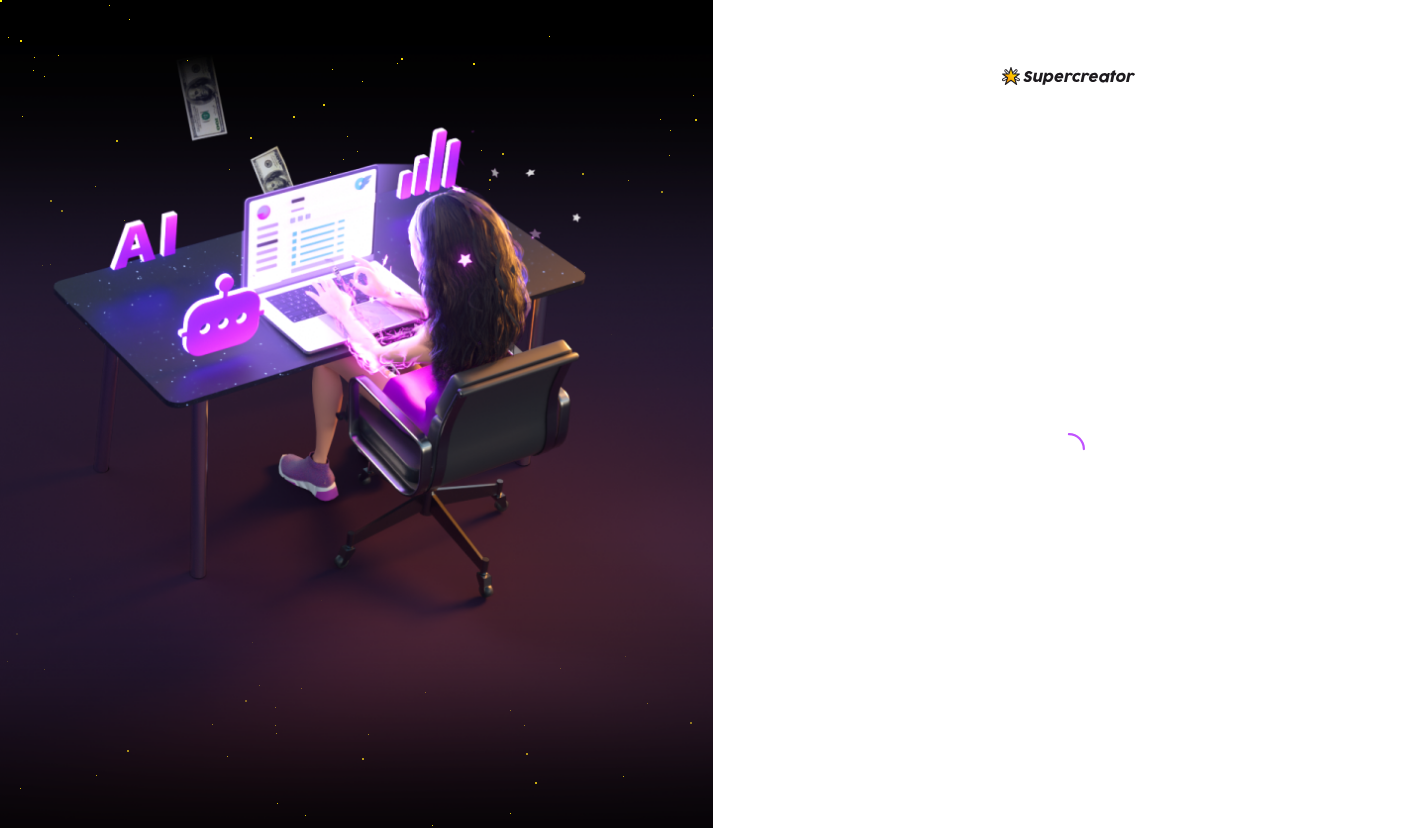 scroll, scrollTop: 0, scrollLeft: 0, axis: both 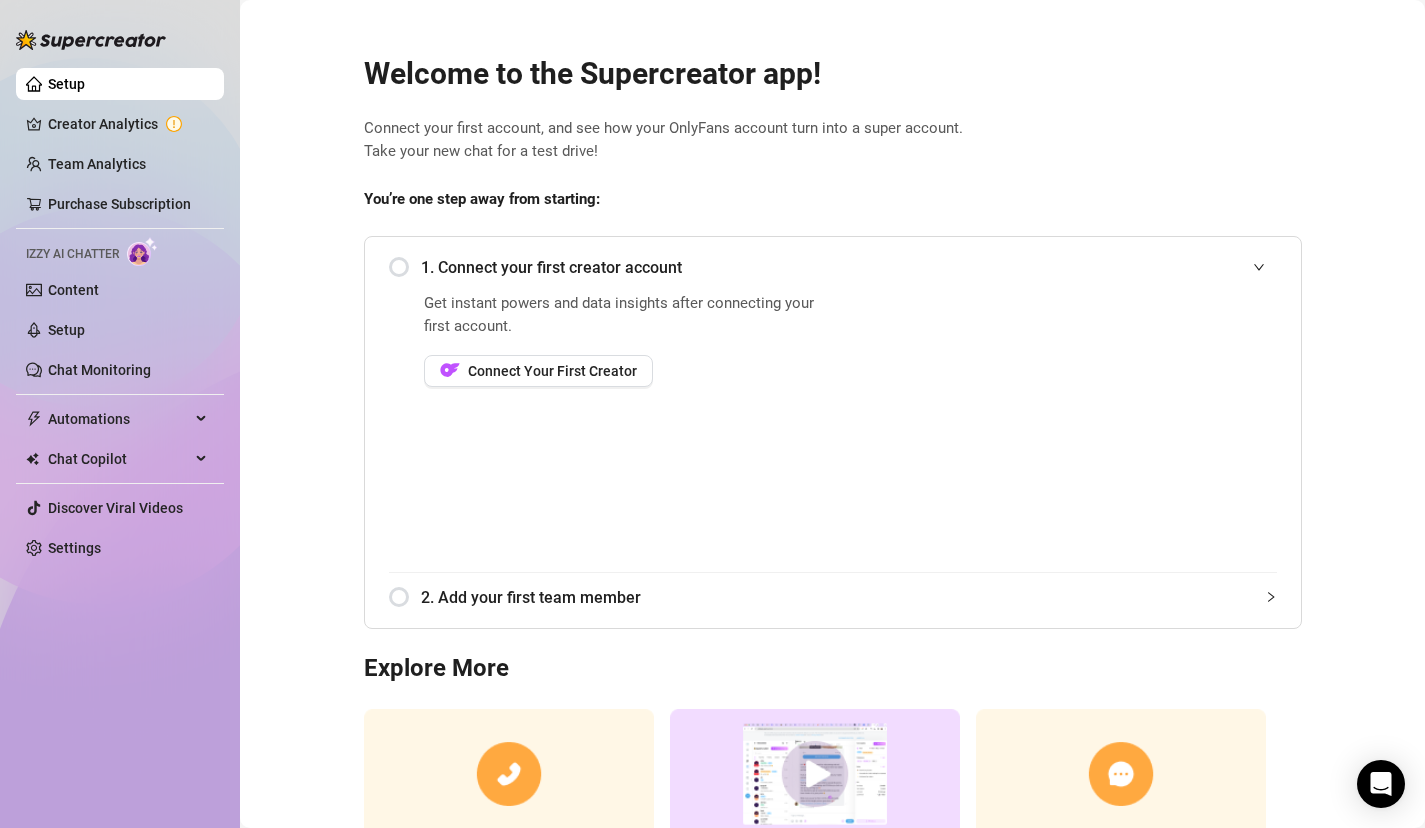 click on "Get instant powers and data insights after connecting your first account. Connect Your First Creator" at bounding box center [625, 432] 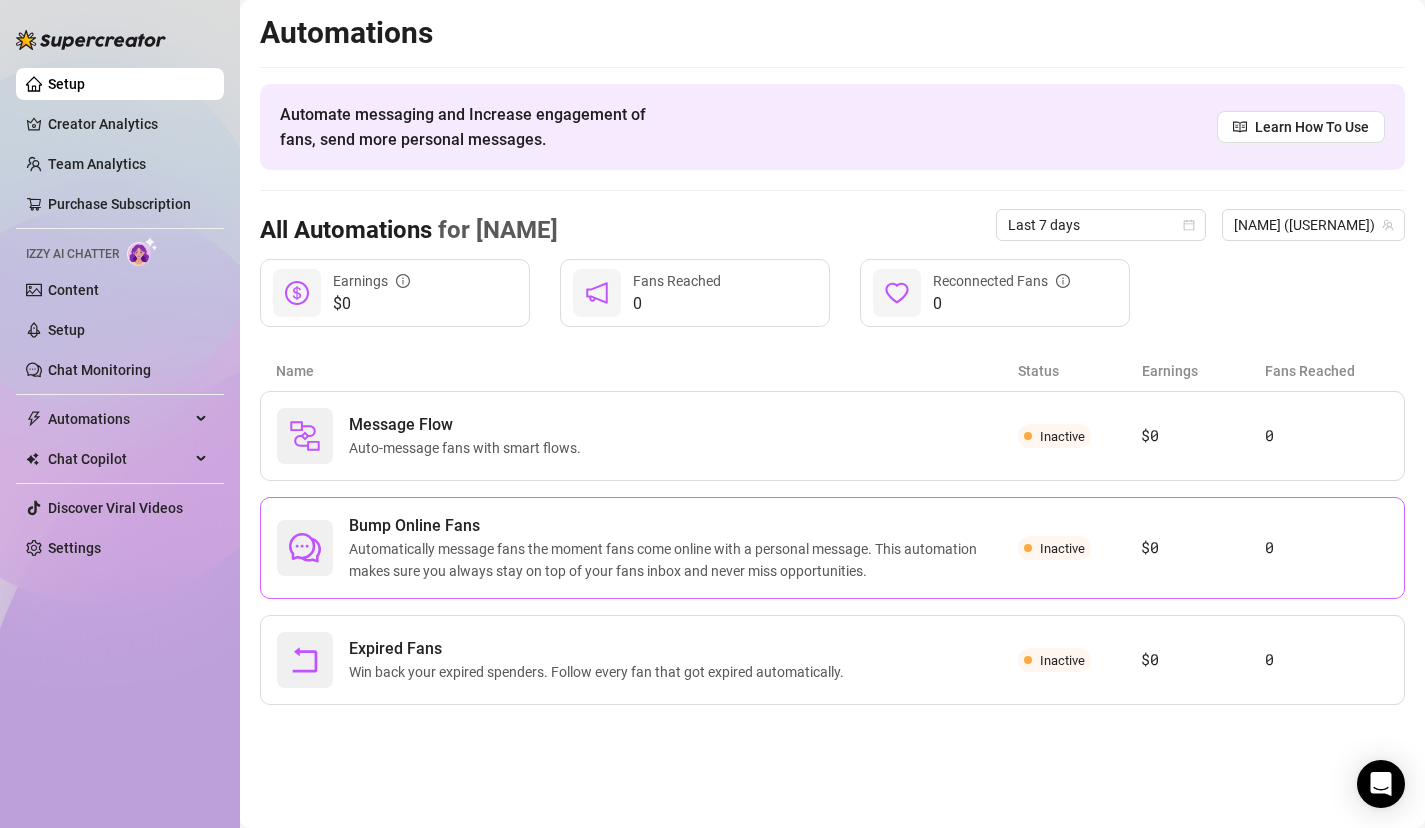 click on "Automatically message fans the moment fans come online with a personal message. This automation makes sure you always stay on top of your fans inbox and never miss opportunities." at bounding box center (683, 560) 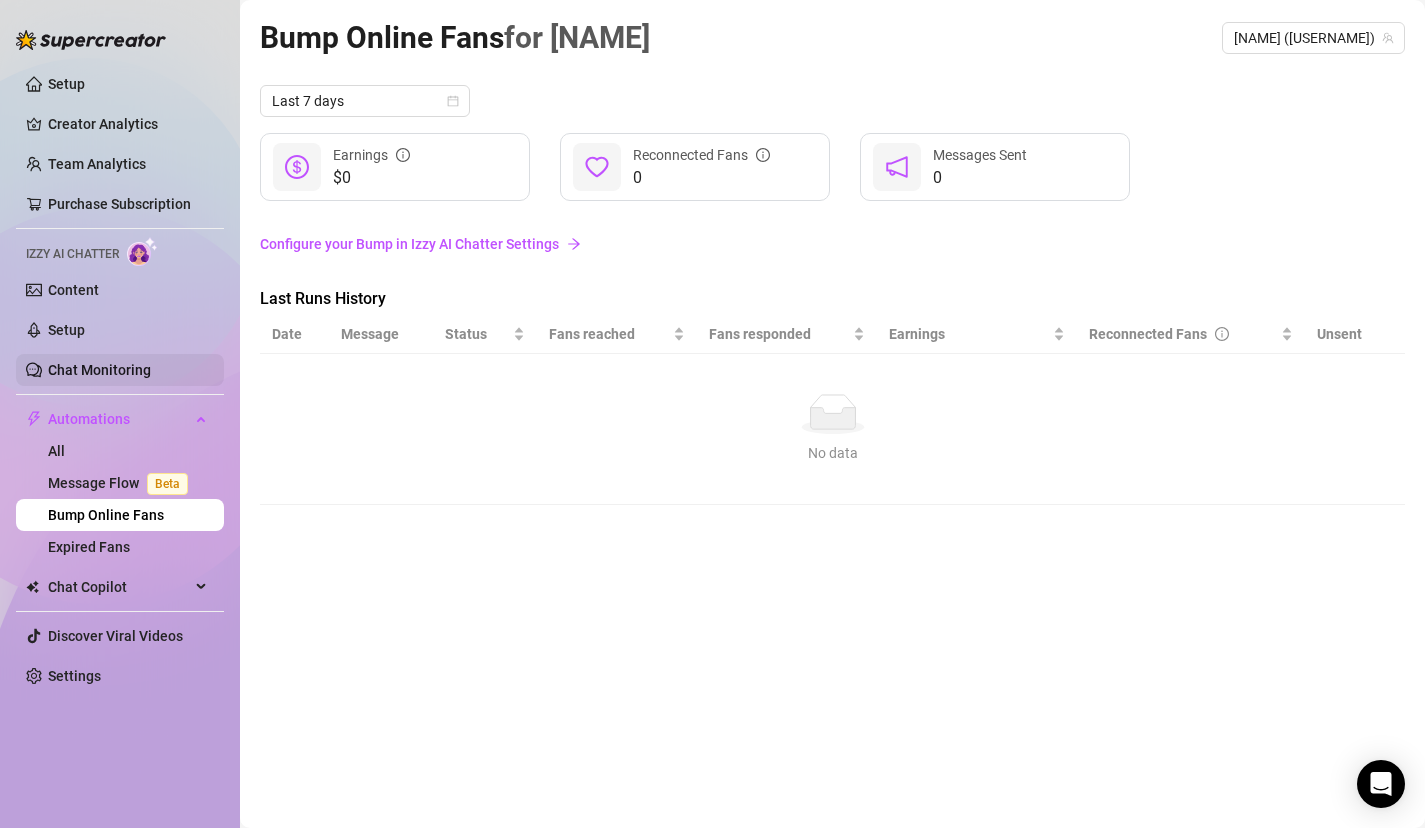 click on "Chat Monitoring" at bounding box center [99, 370] 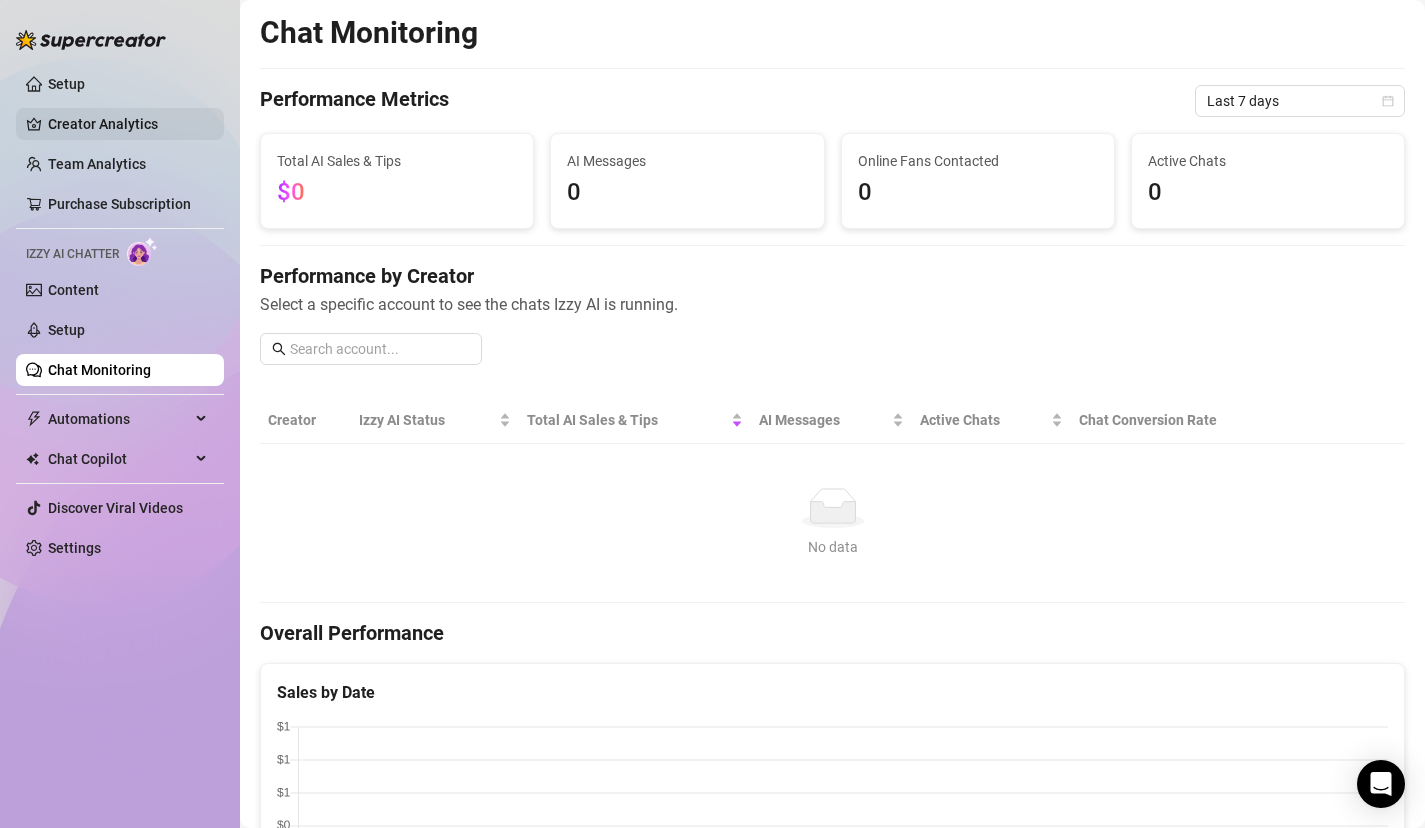 click on "Creator Analytics" at bounding box center (128, 124) 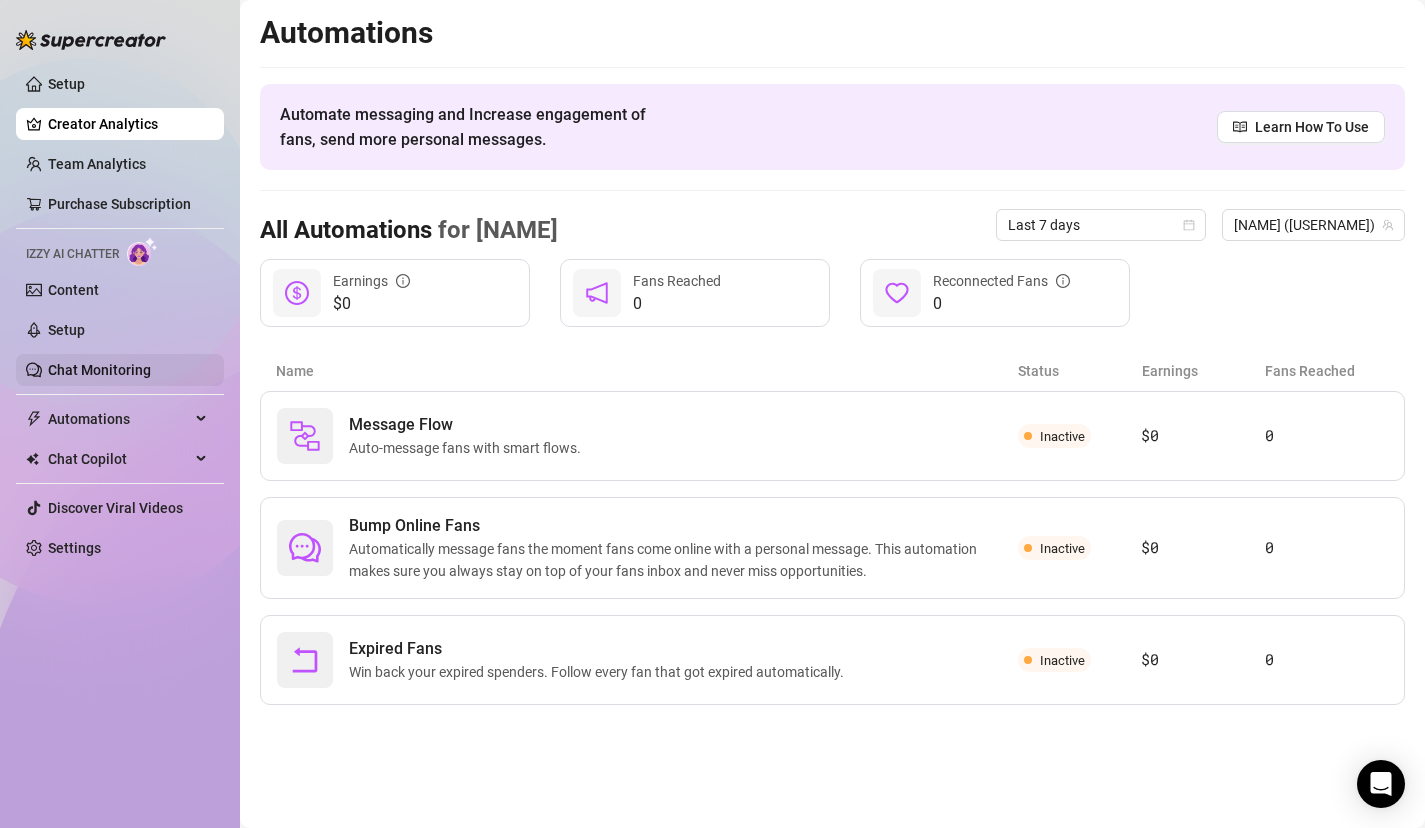 click on "Chat Monitoring" at bounding box center [99, 370] 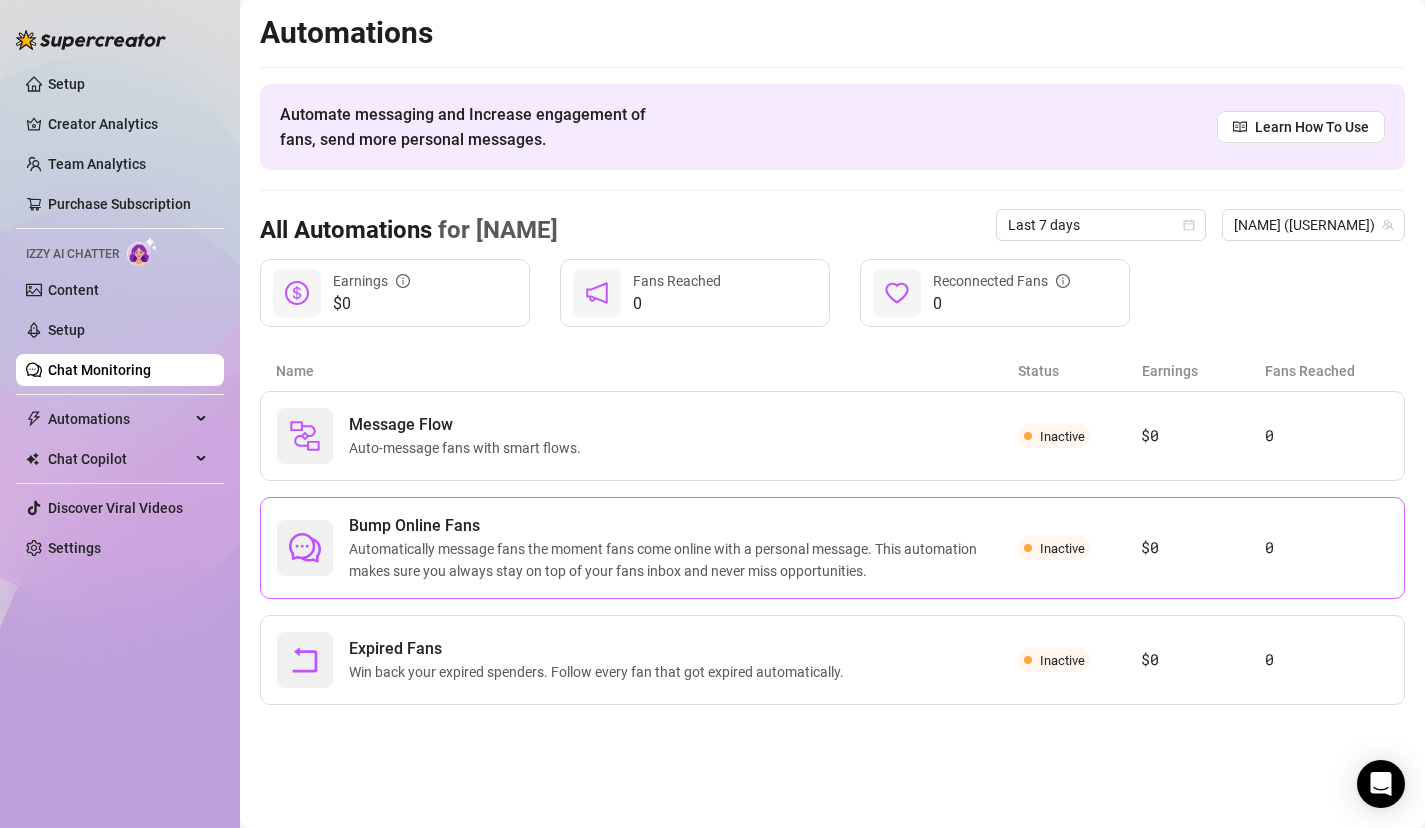 click on "Automatically message fans the moment fans come online with a personal message. This automation makes sure you always stay on top of your fans inbox and never miss opportunities." at bounding box center (683, 560) 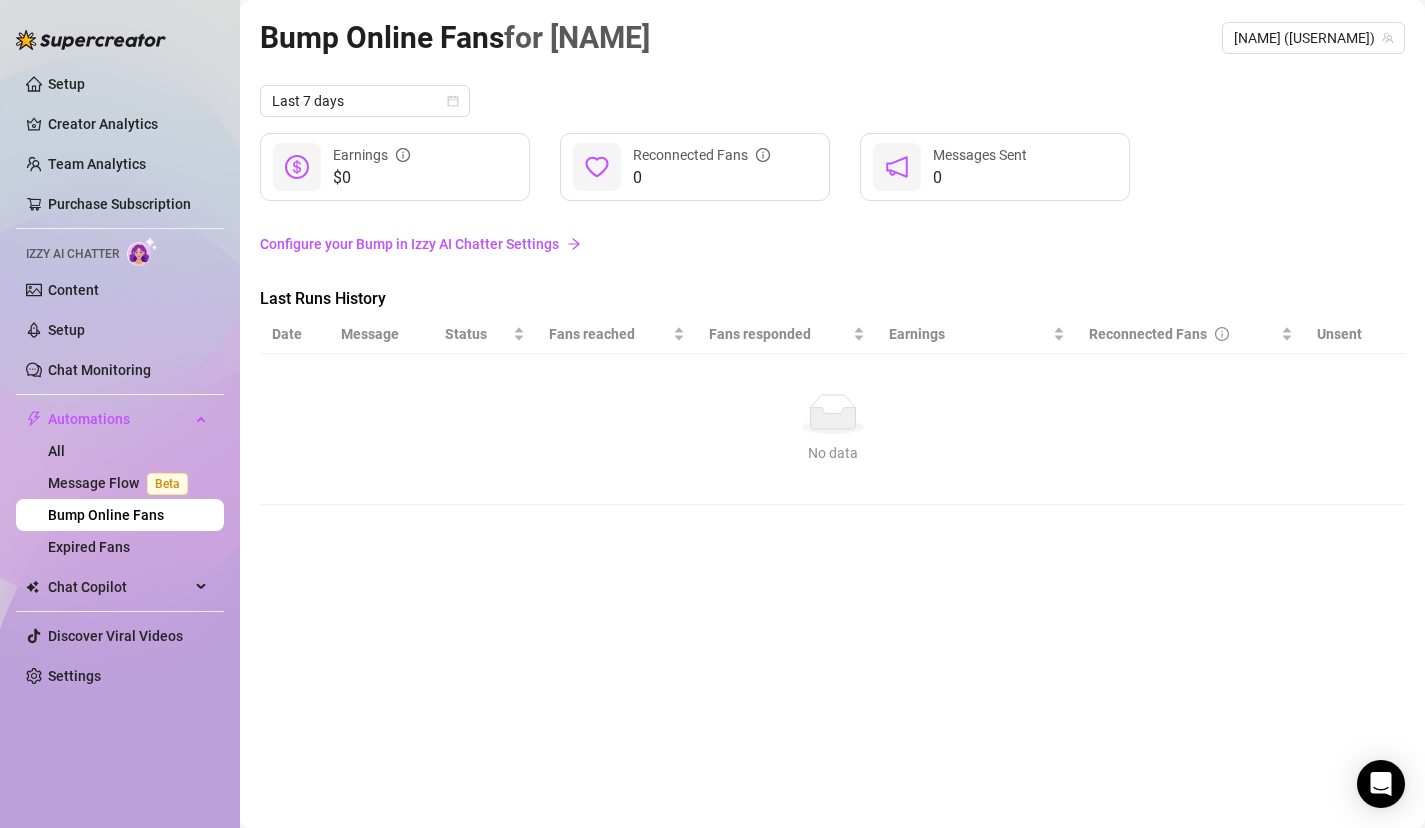 click on "Configure your Bump in Izzy AI Chatter Settings" at bounding box center [832, 244] 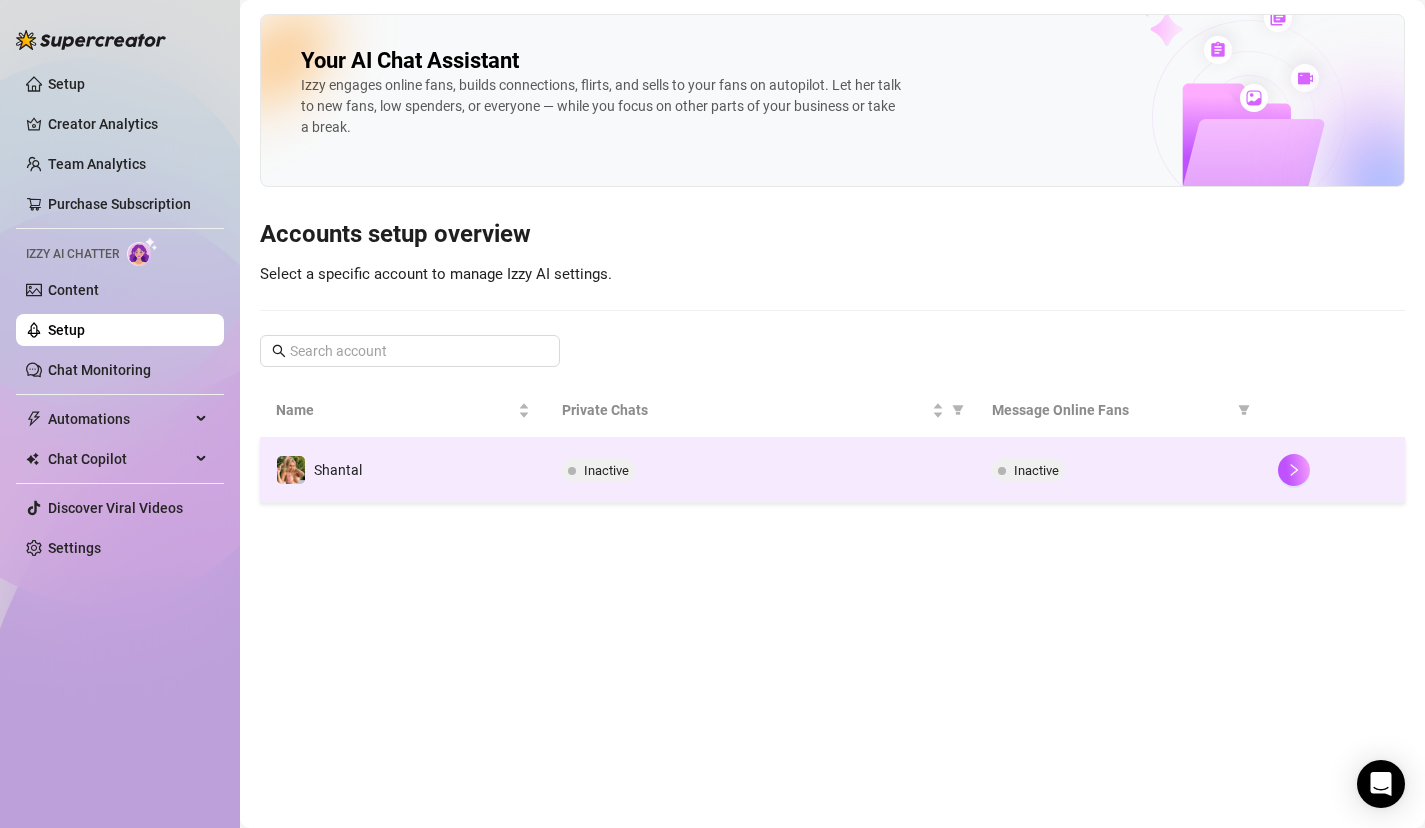 click on "Inactive" at bounding box center (606, 470) 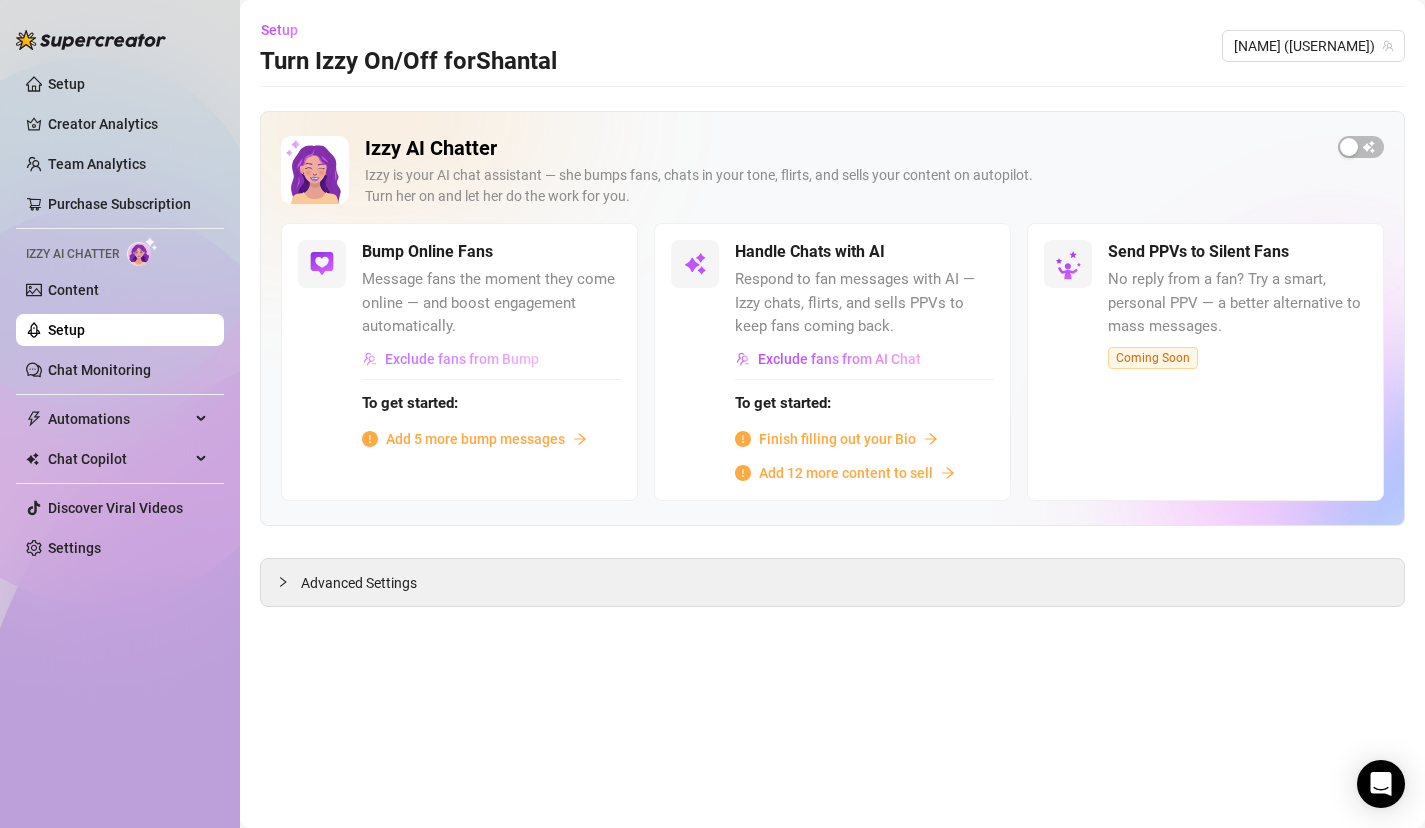 click on "Exclude fans from Bump" at bounding box center (451, 359) 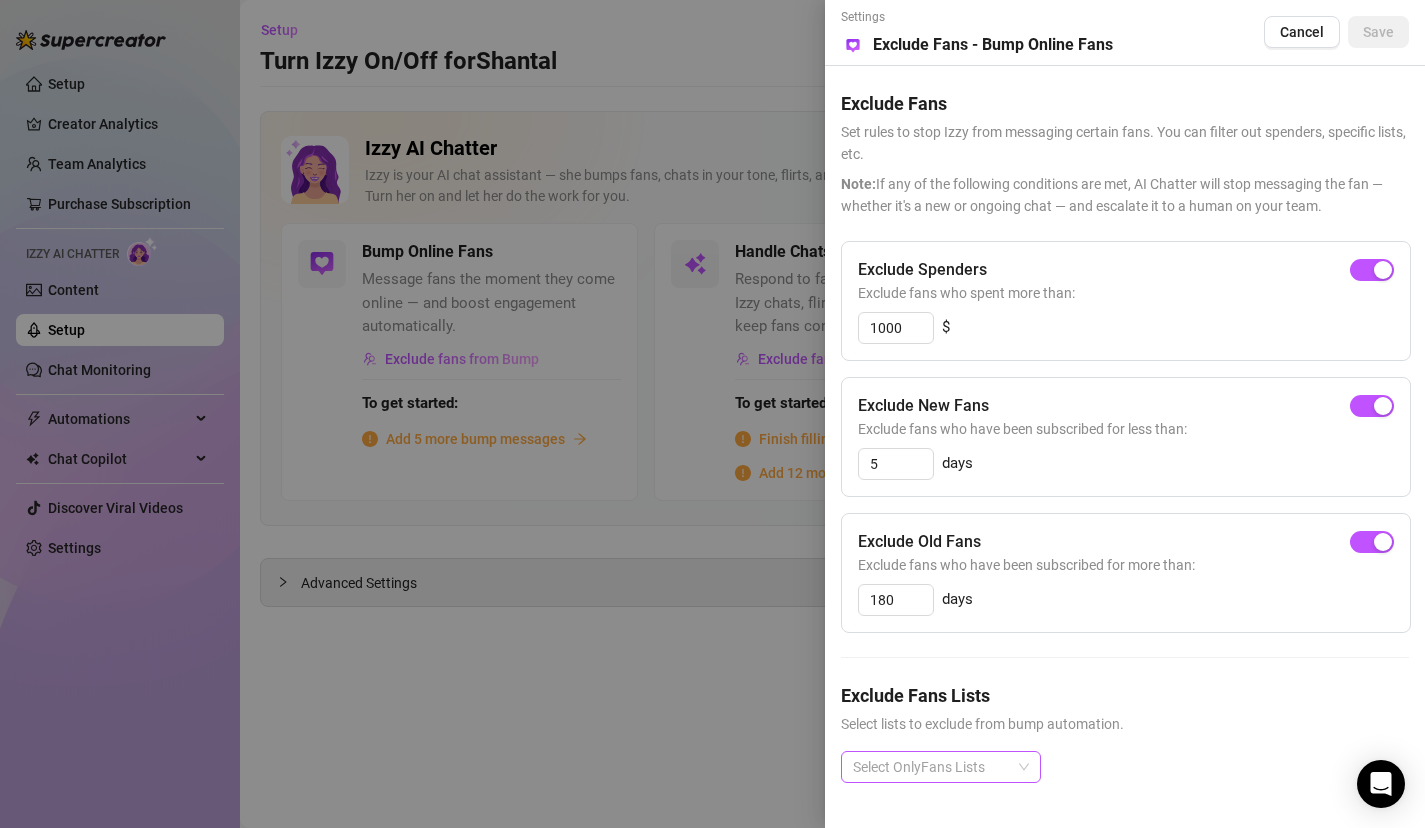 click at bounding box center (930, 767) 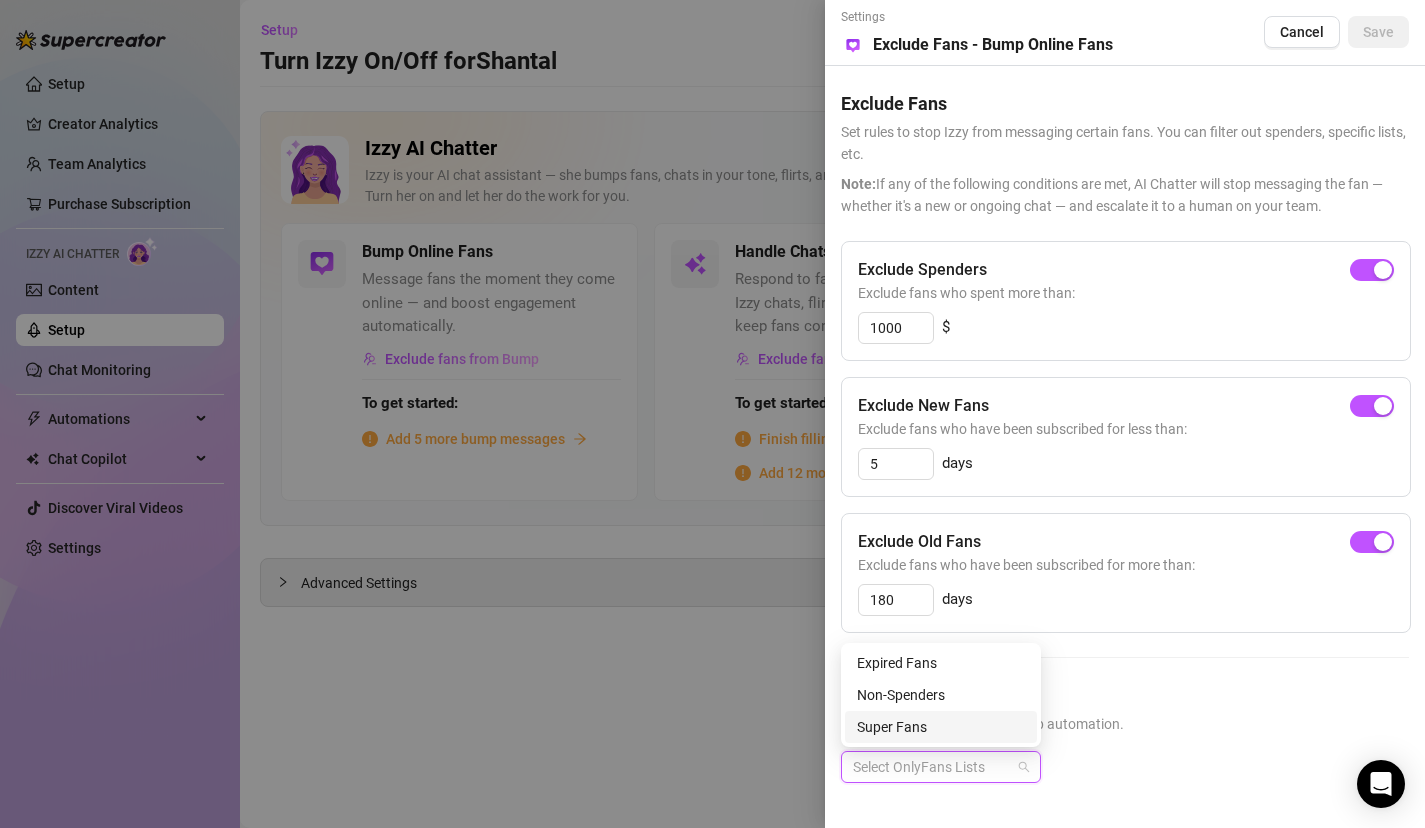 click on "Super Fans" at bounding box center (941, 727) 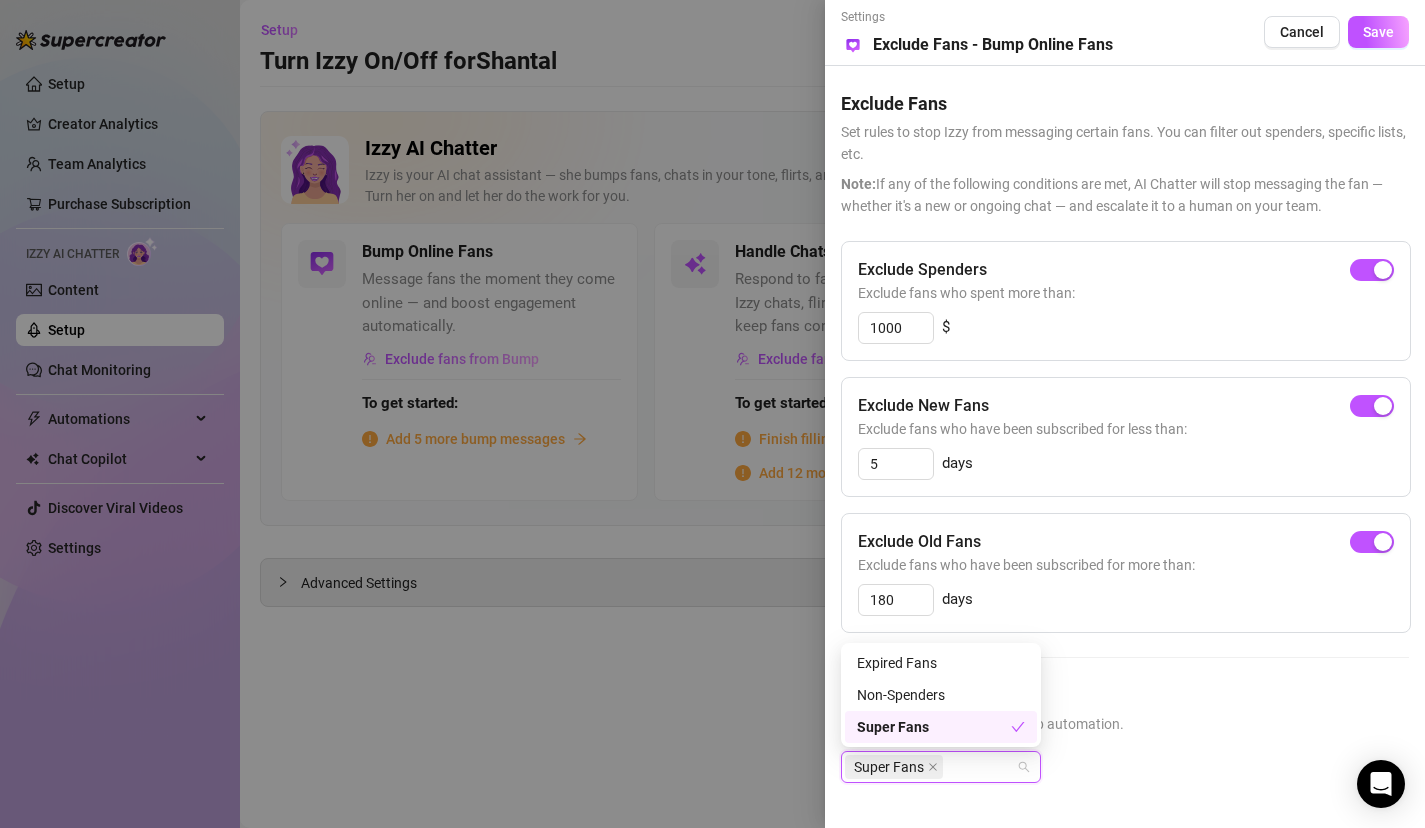 click on "Select lists to exclude from bump automation." at bounding box center [1125, 724] 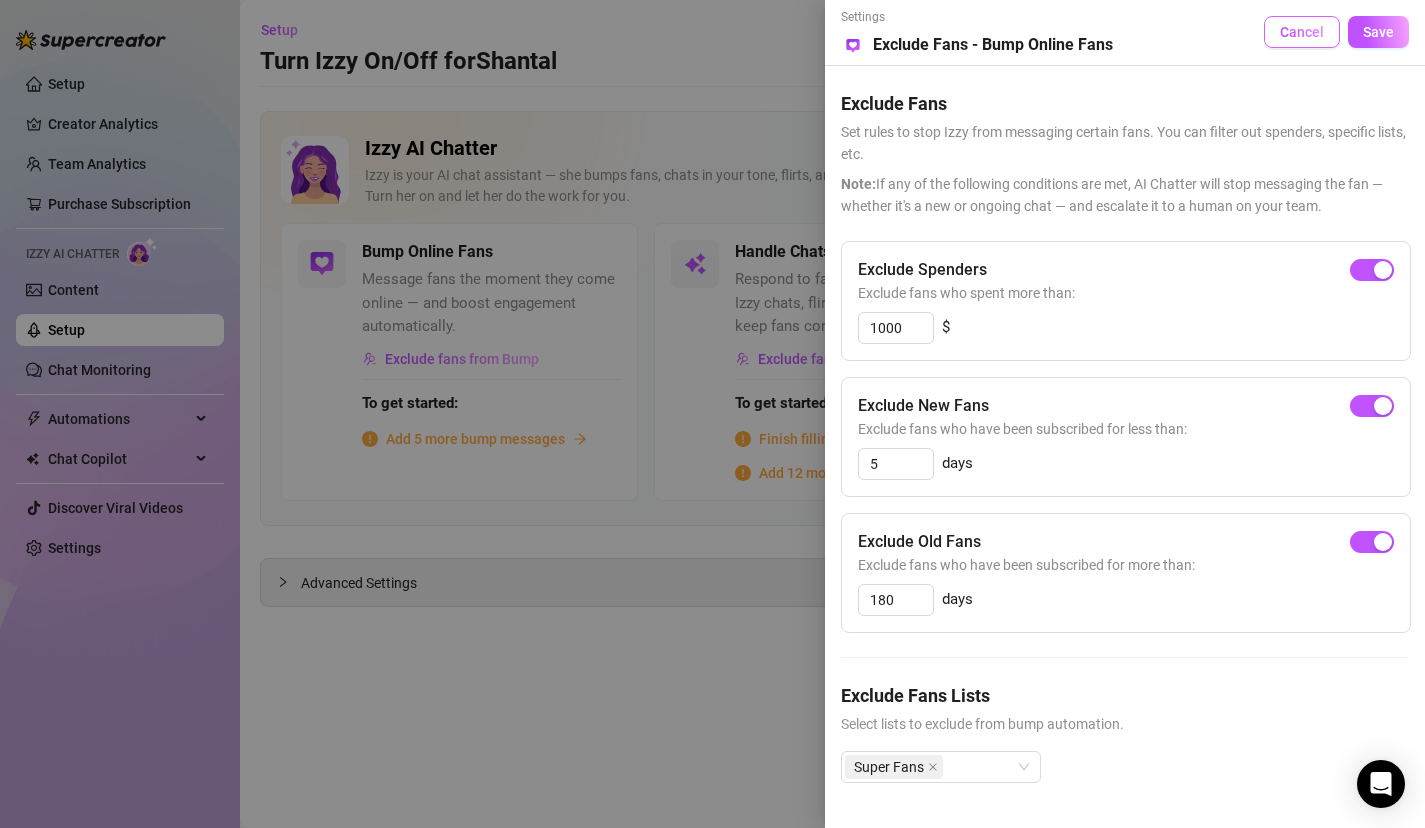 click on "Cancel" at bounding box center [1302, 32] 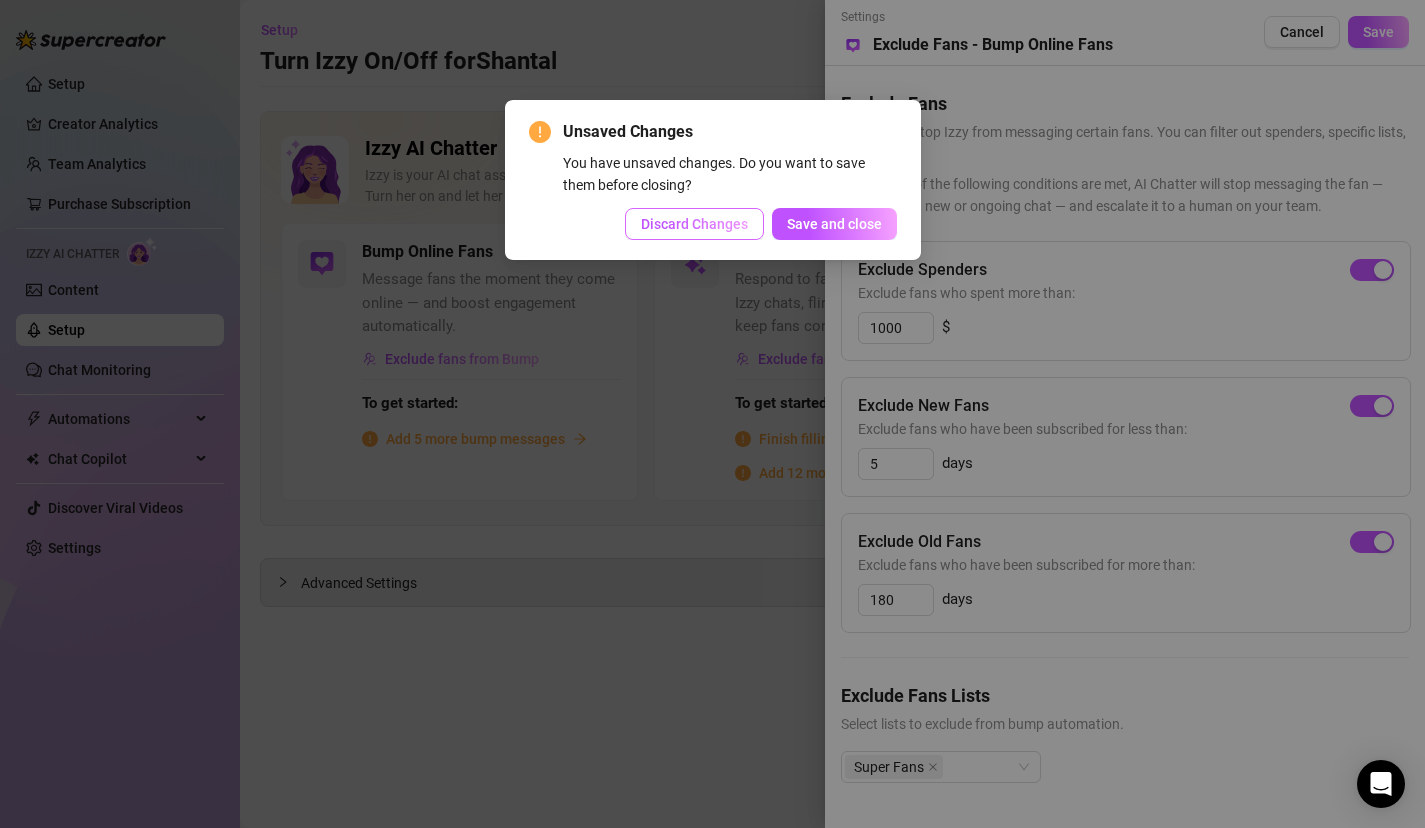 click on "Discard Changes" at bounding box center (694, 224) 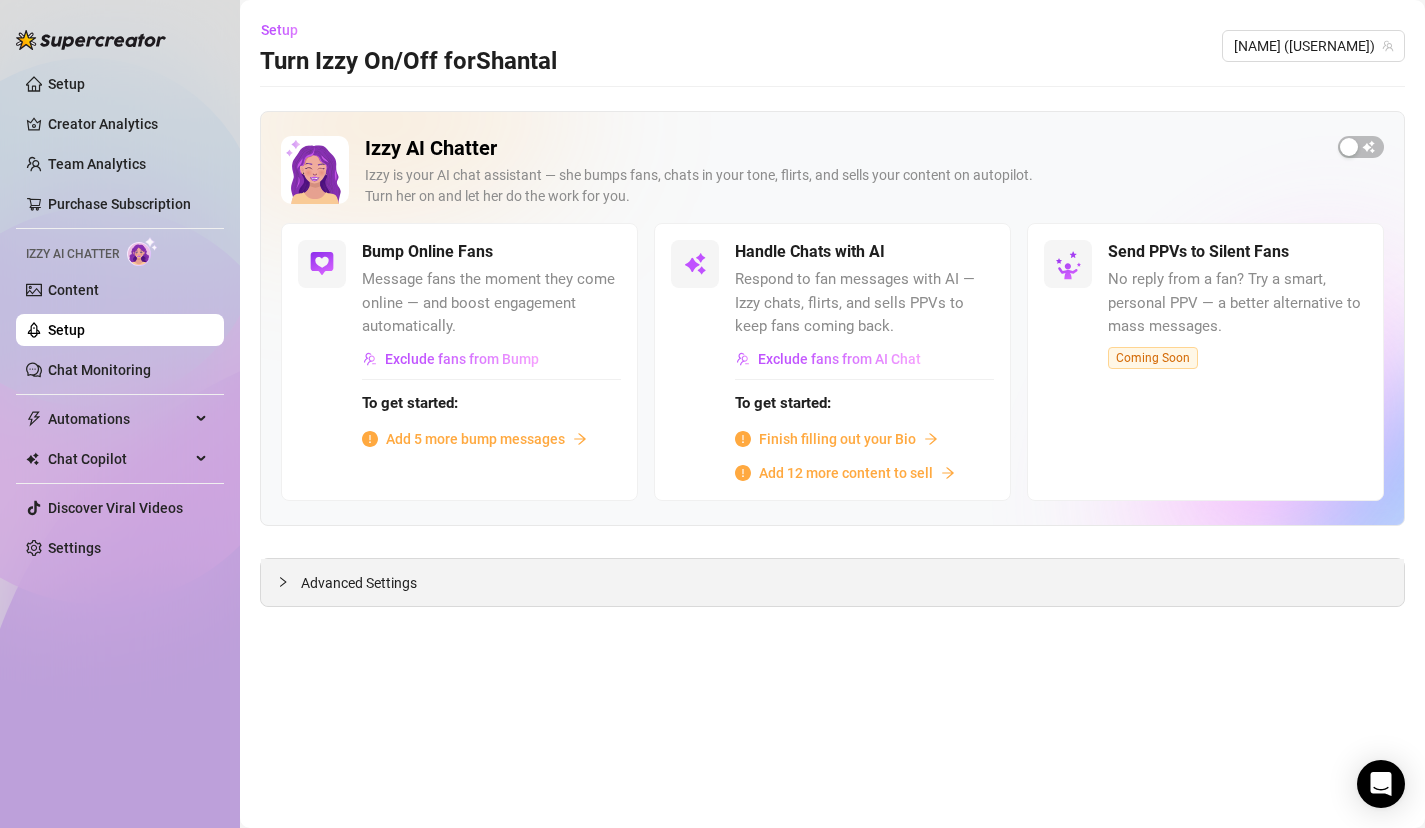 click on "Advanced Settings" at bounding box center (832, 582) 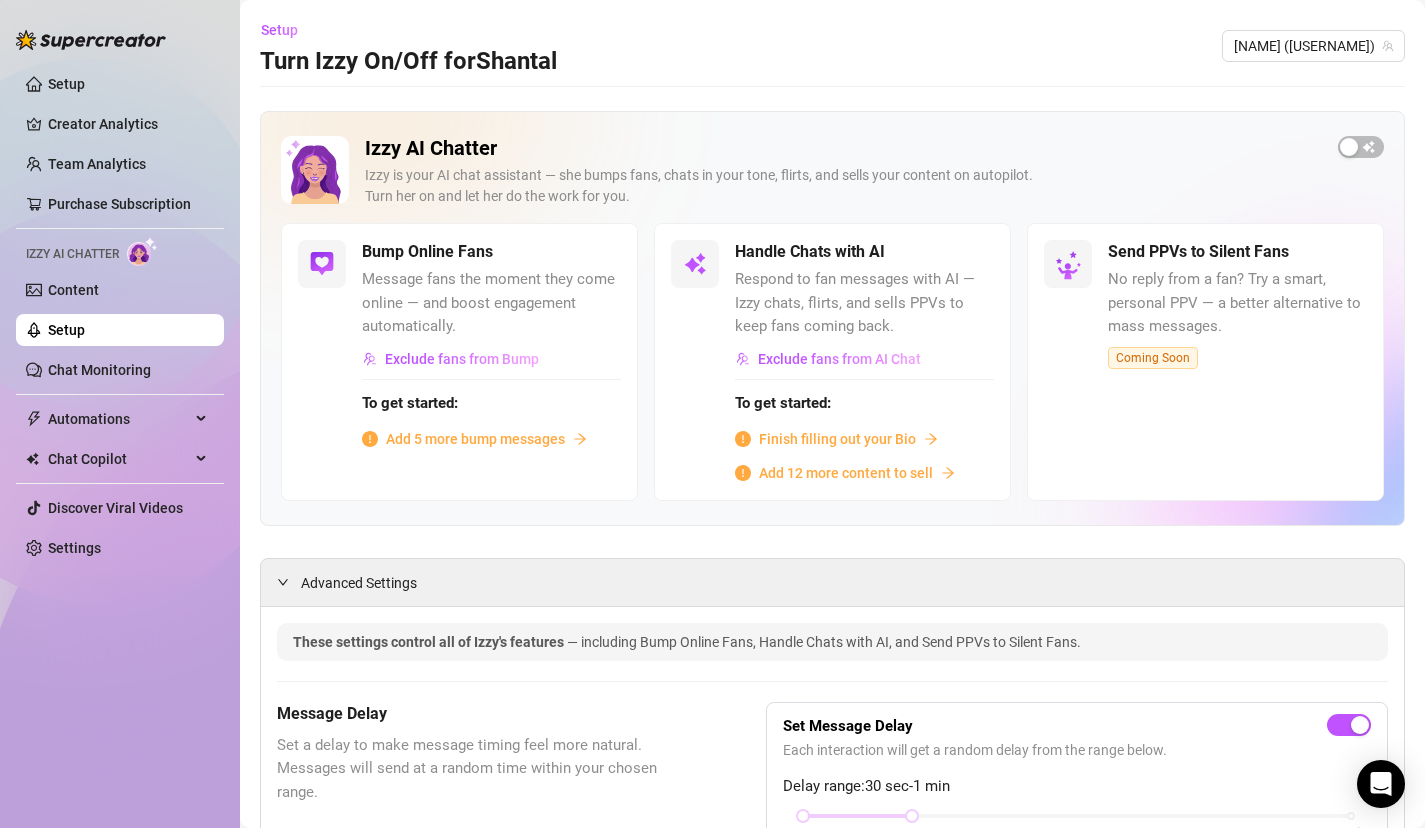 click on "Coming Soon" at bounding box center (1153, 358) 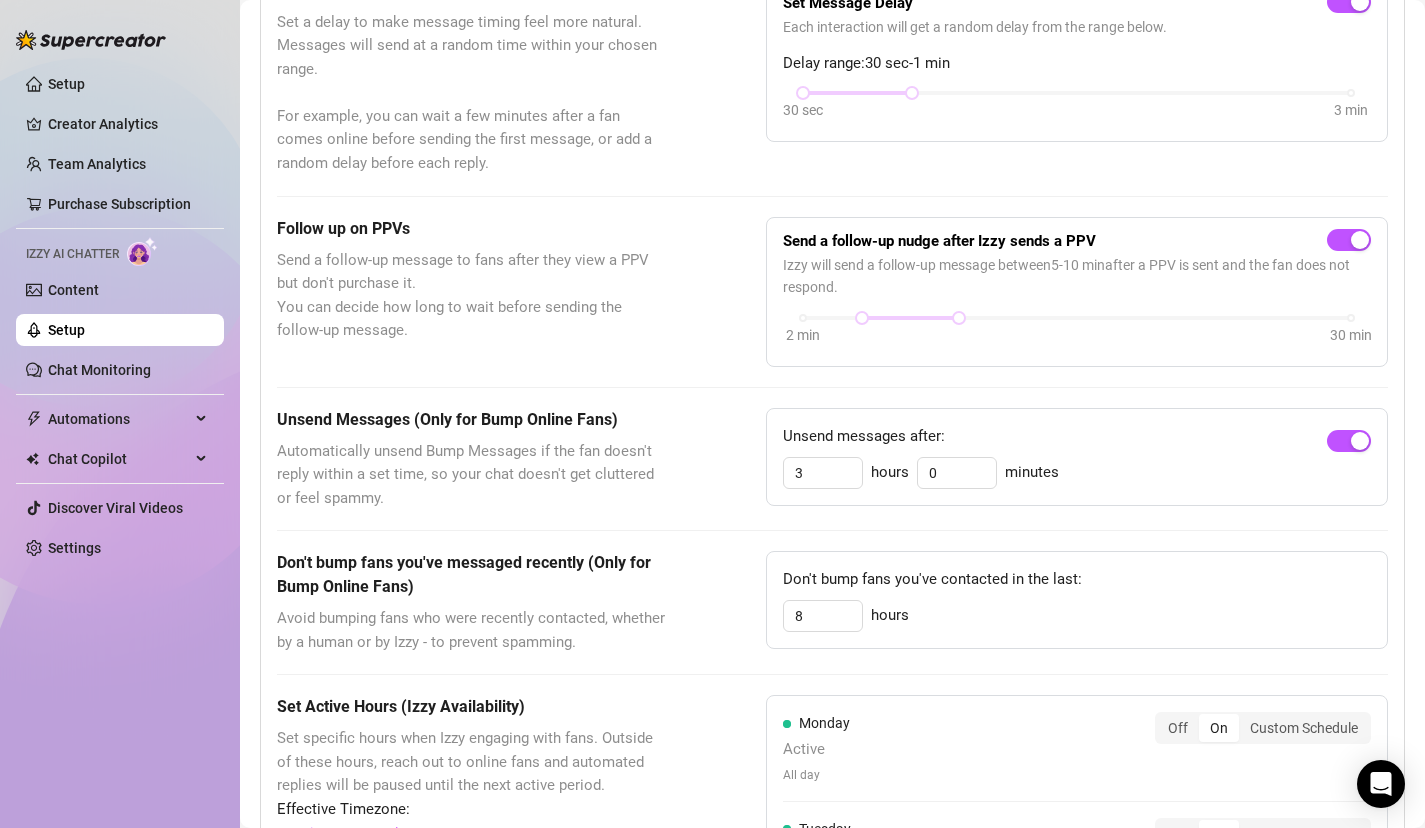 scroll, scrollTop: 1112, scrollLeft: 0, axis: vertical 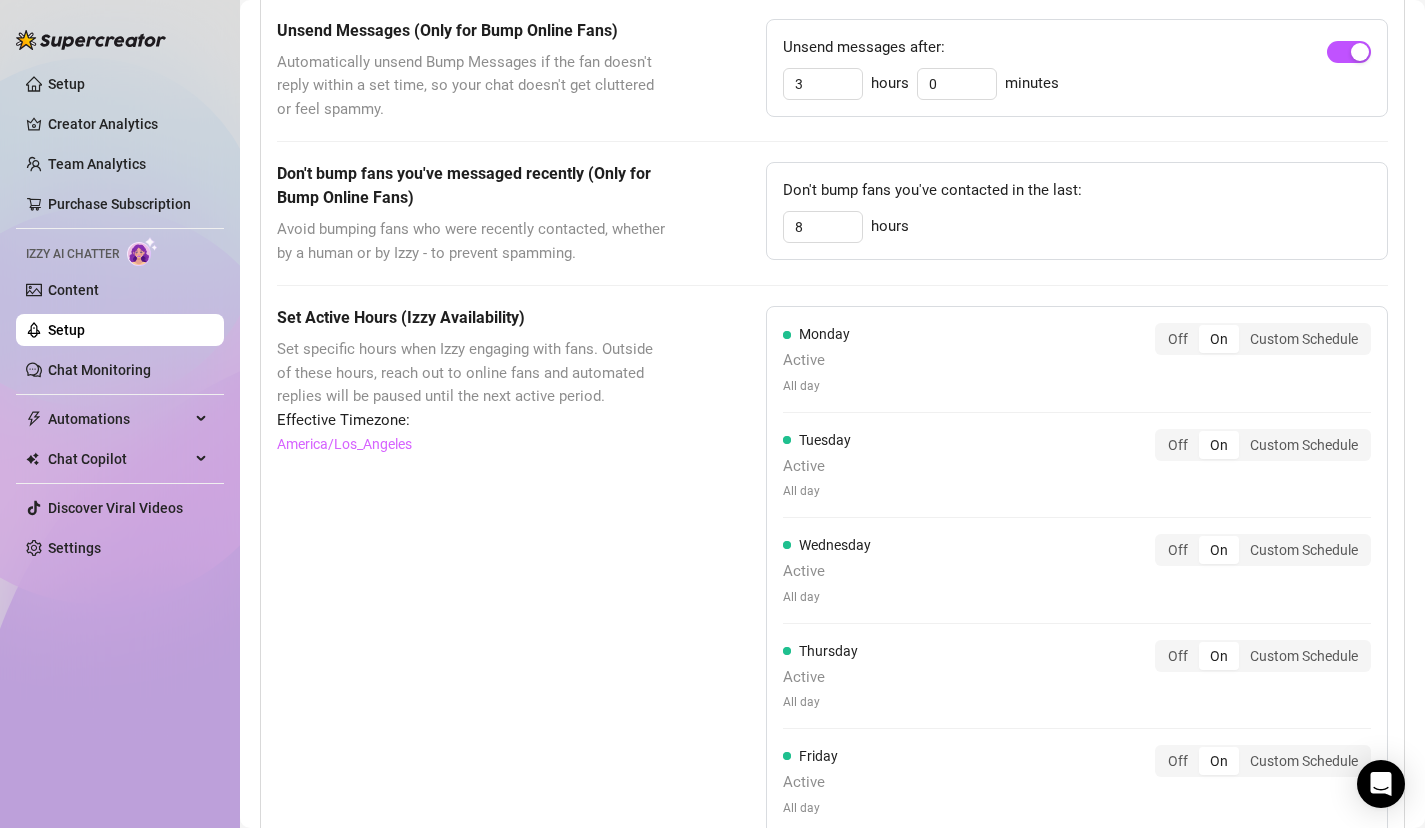 click on "Monday Active All day Off On Custom Schedule" at bounding box center [1077, 359] 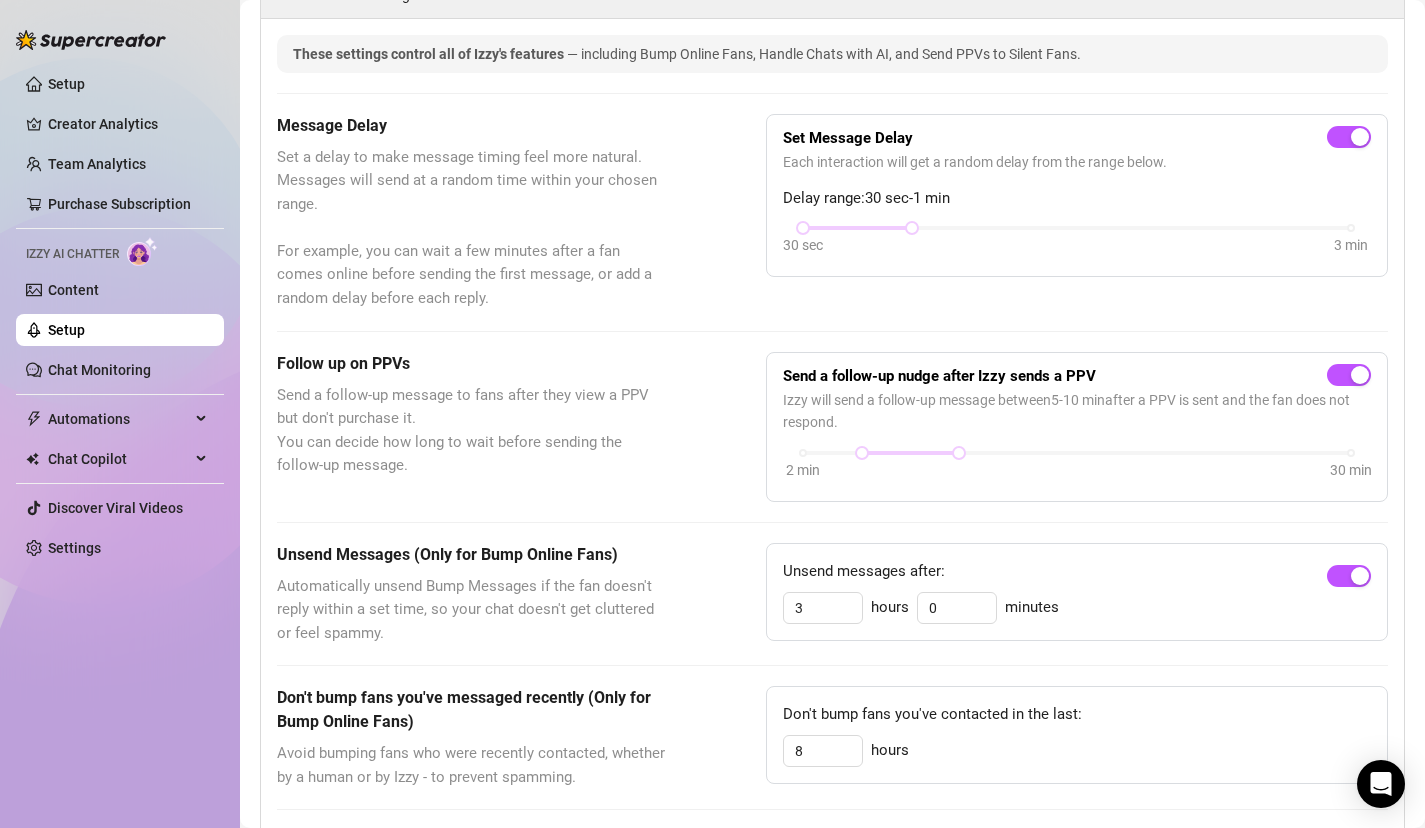 scroll, scrollTop: 586, scrollLeft: 0, axis: vertical 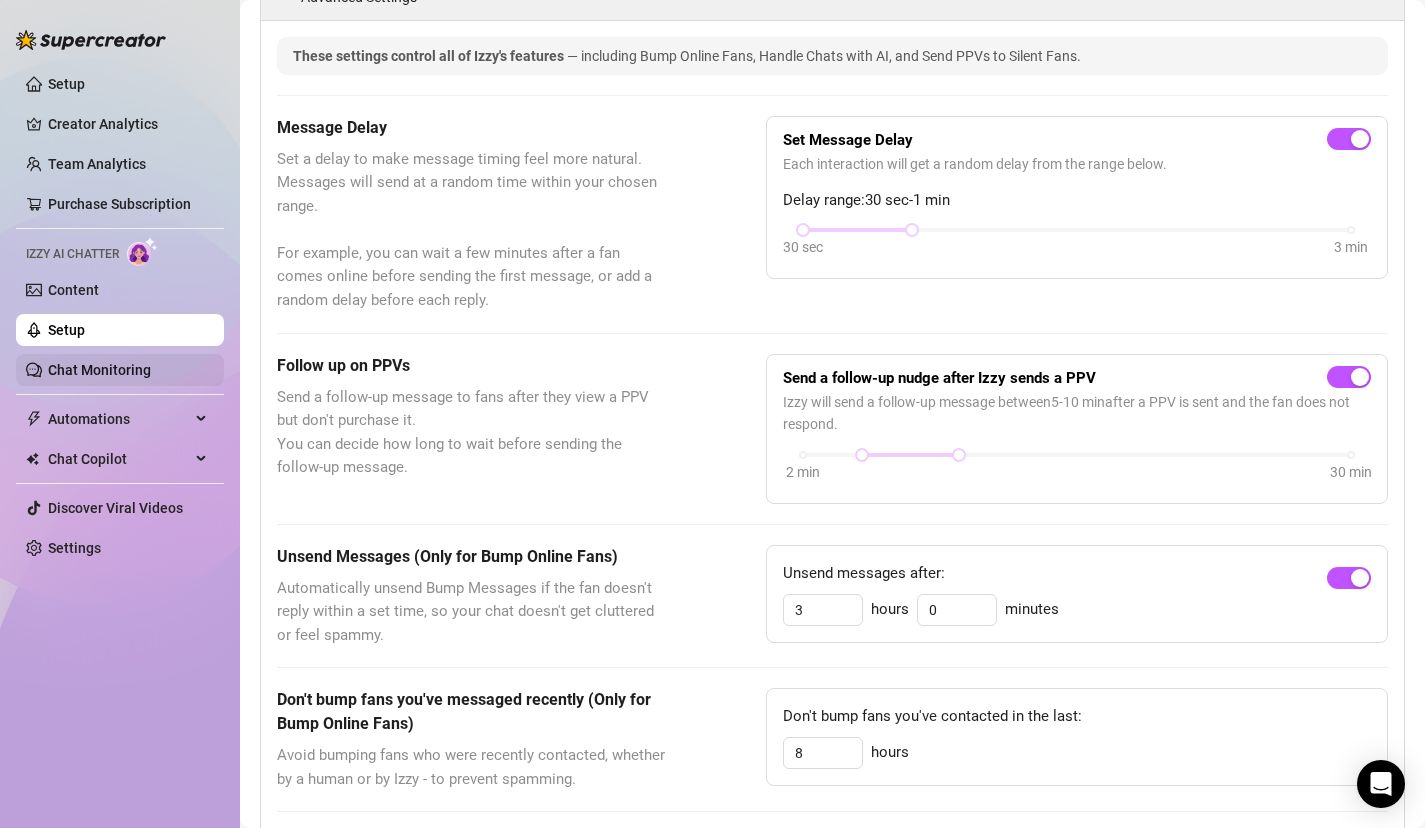 click on "Chat Monitoring" at bounding box center [99, 370] 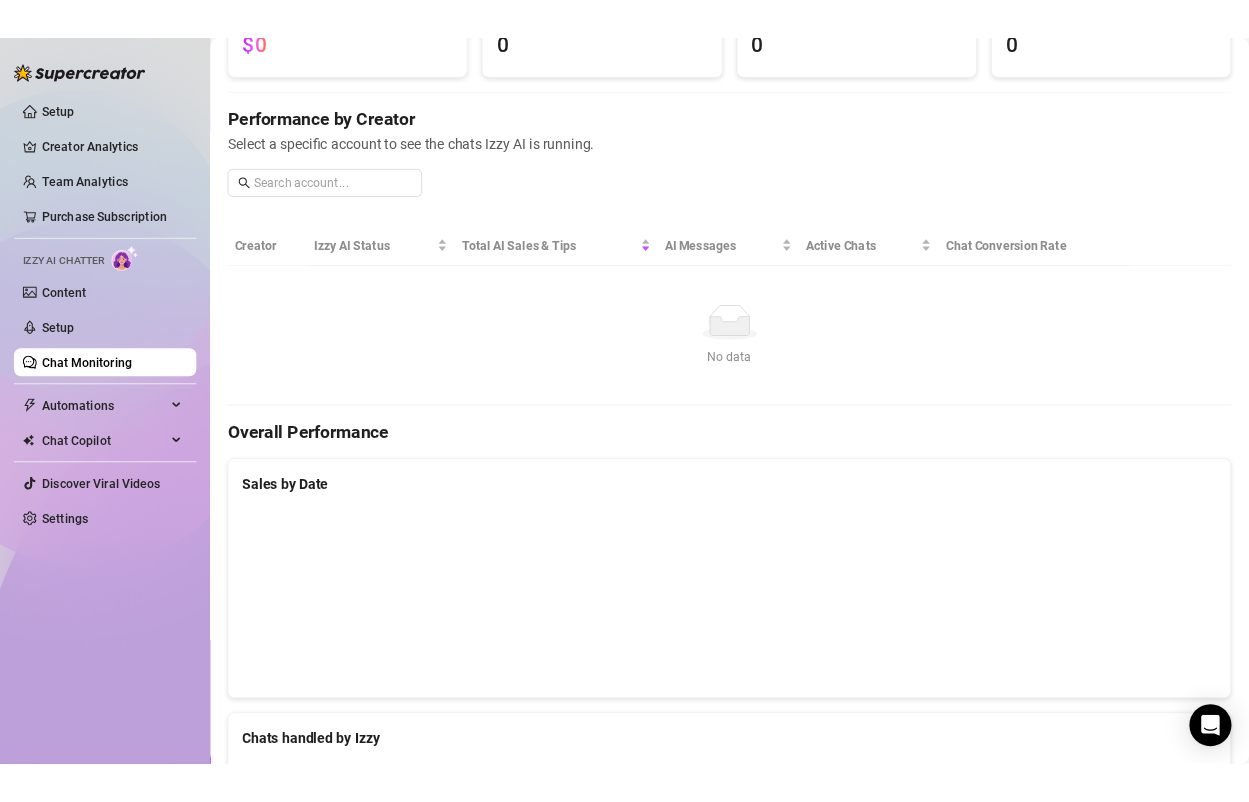 scroll, scrollTop: 0, scrollLeft: 0, axis: both 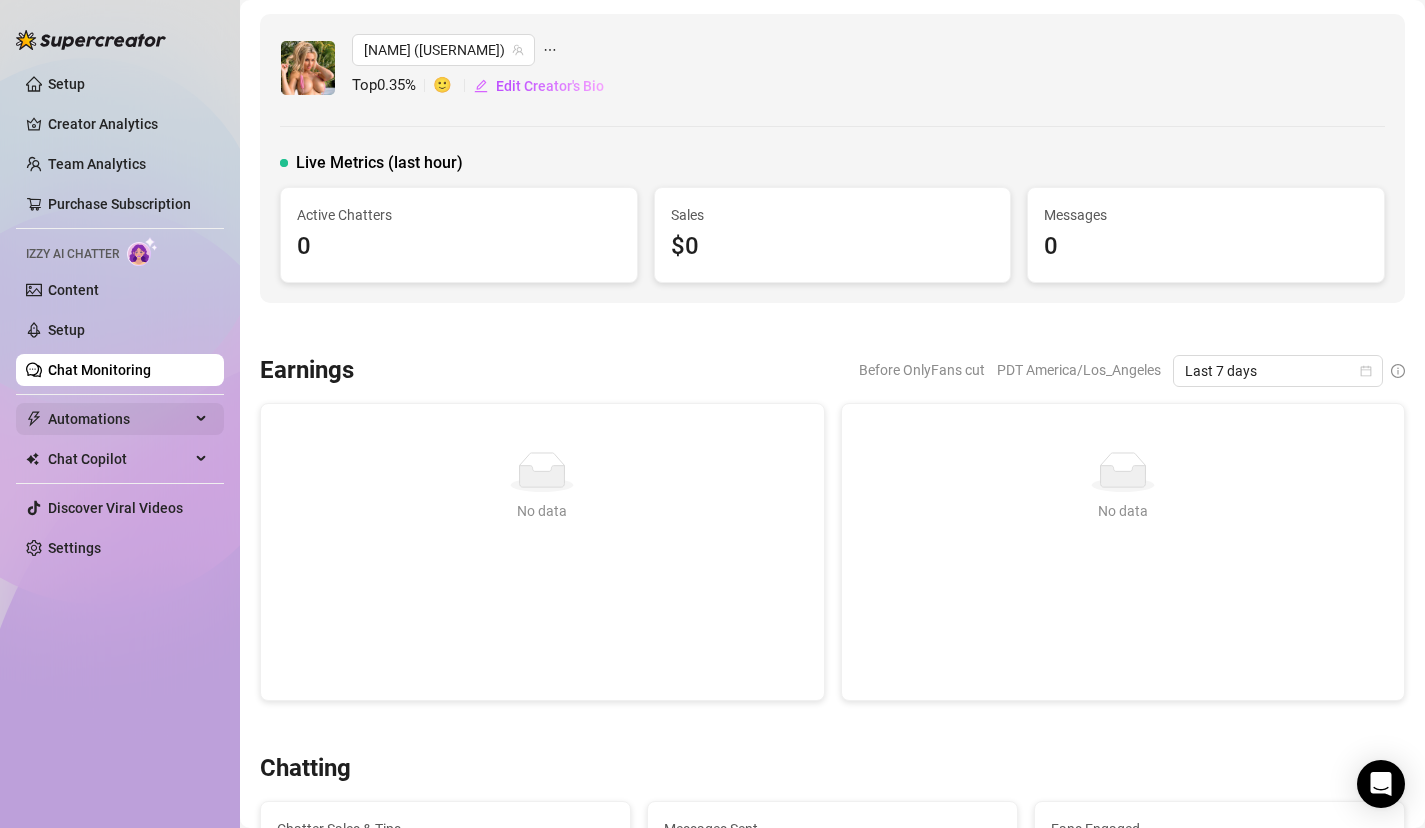 click on "Automations" at bounding box center [119, 419] 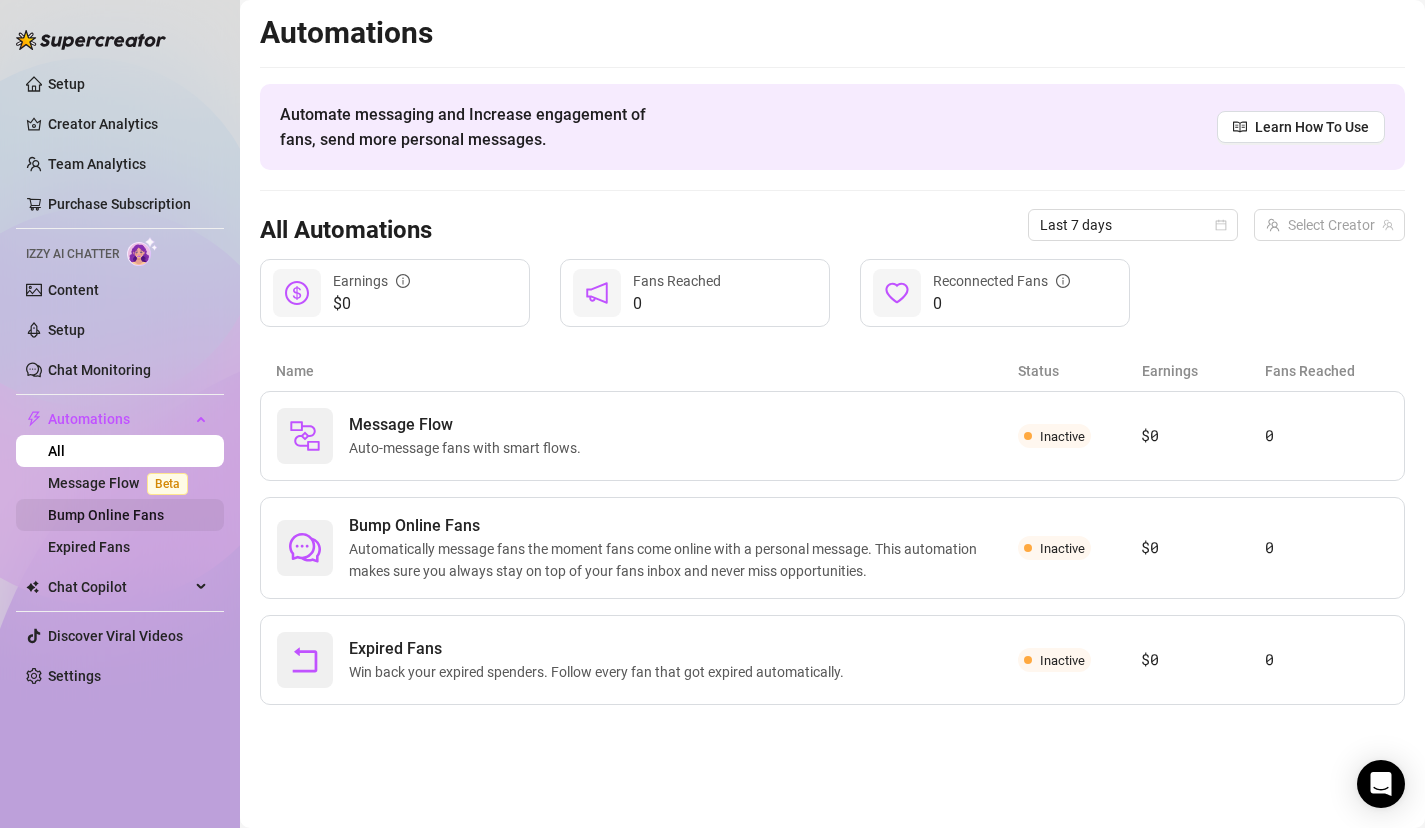 click on "Bump Online Fans" at bounding box center [106, 515] 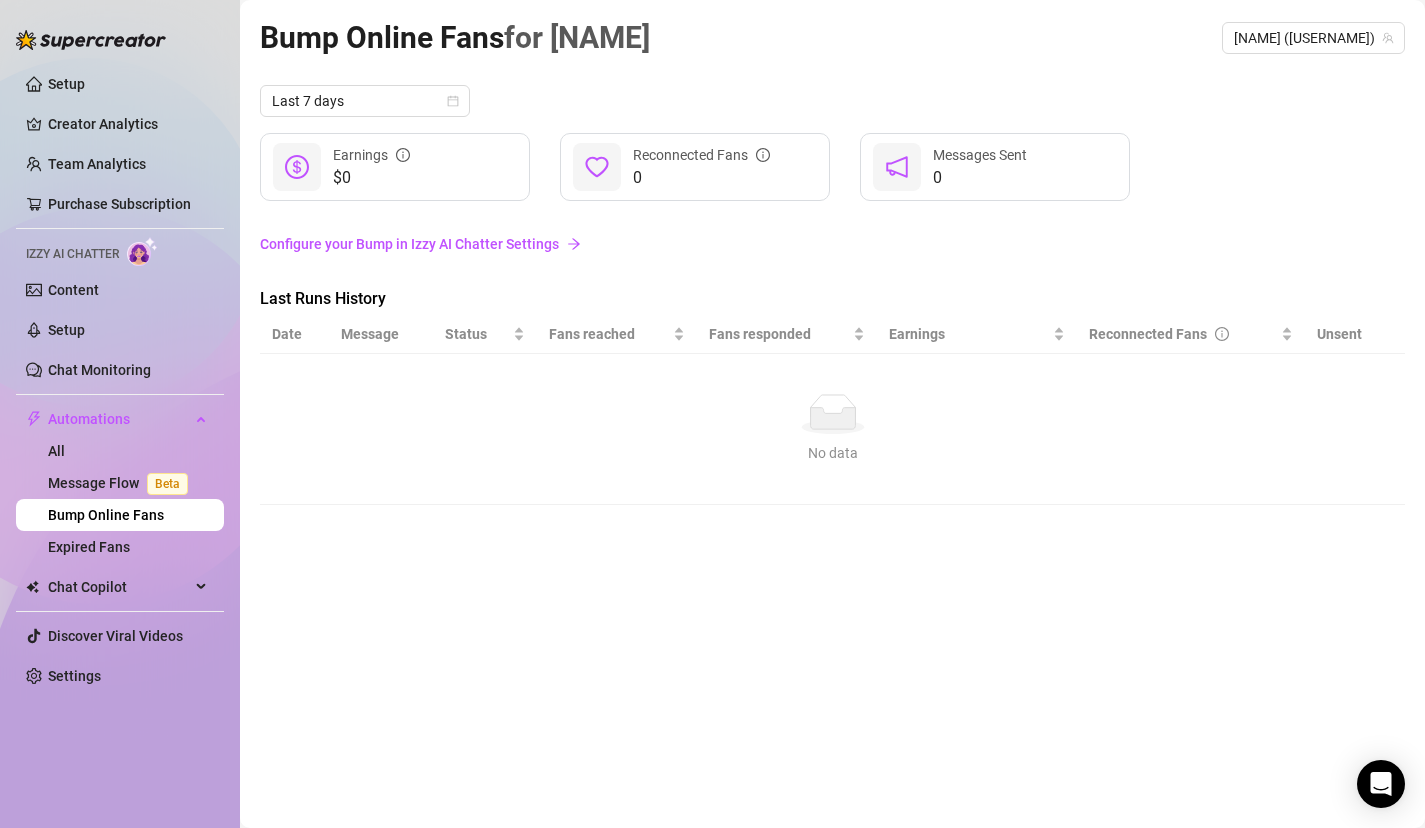 click on "$0" at bounding box center [371, 178] 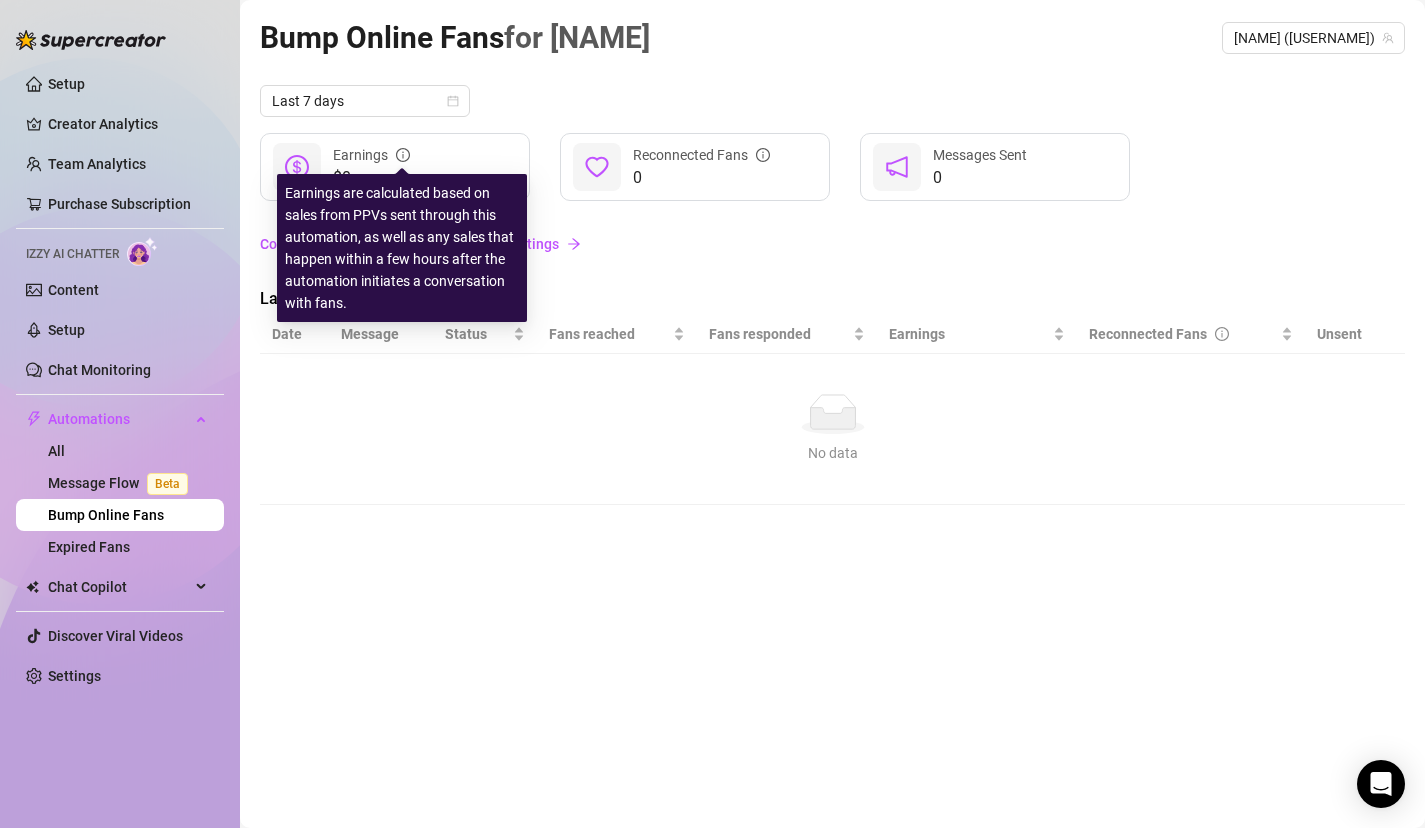 click 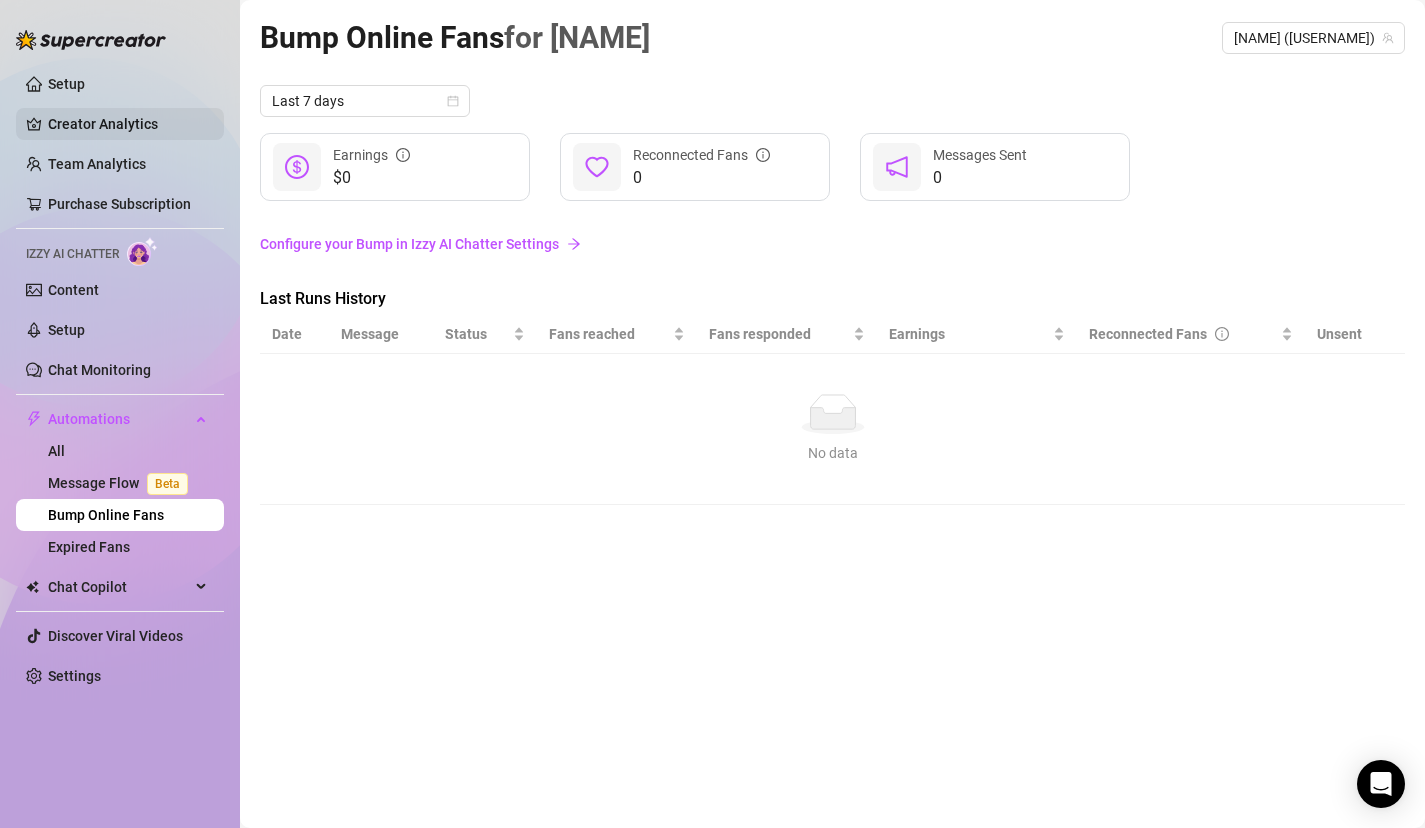 click on "Creator Analytics" at bounding box center [128, 124] 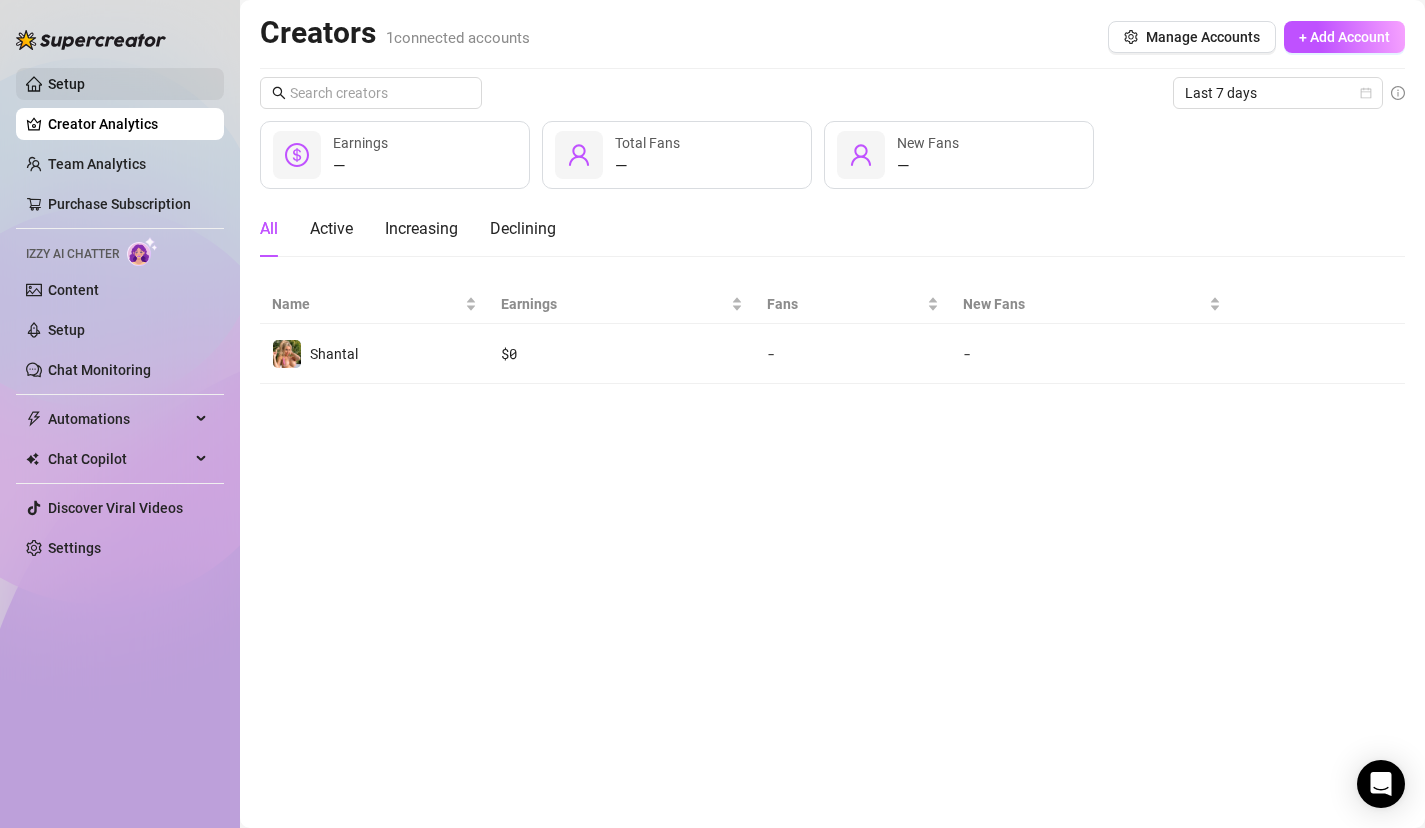 click on "Setup" at bounding box center (66, 84) 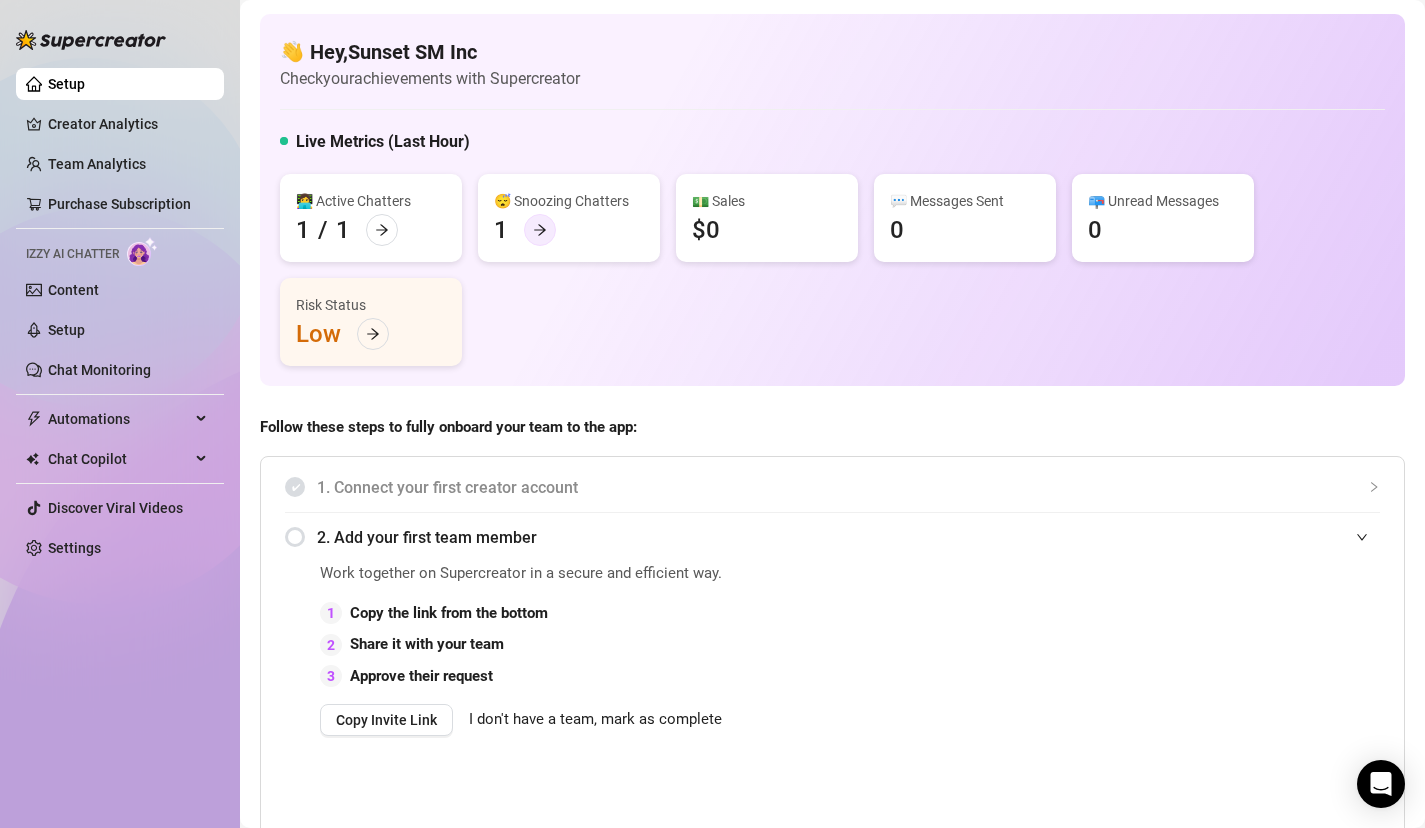 click 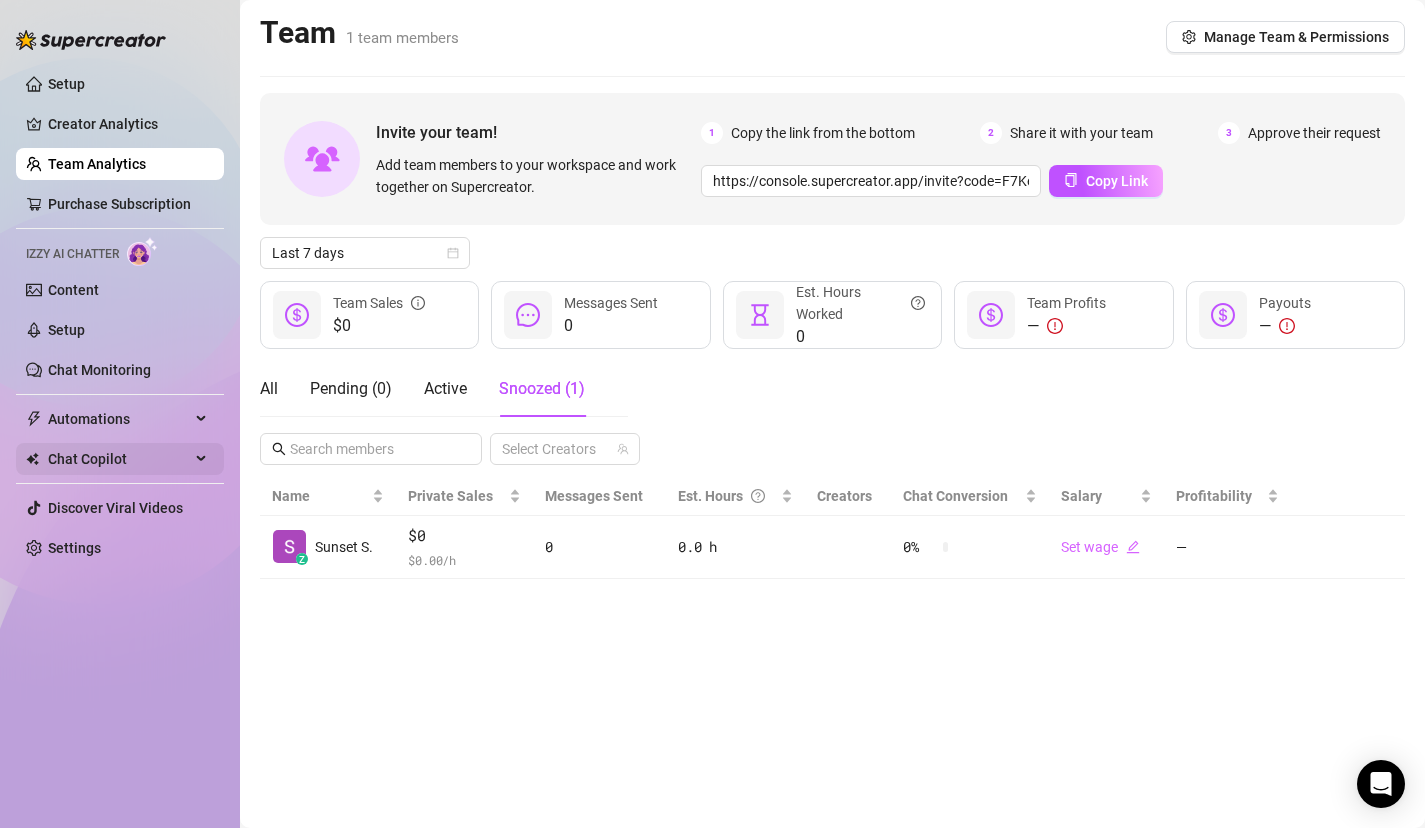 click on "Chat Copilot" at bounding box center (119, 459) 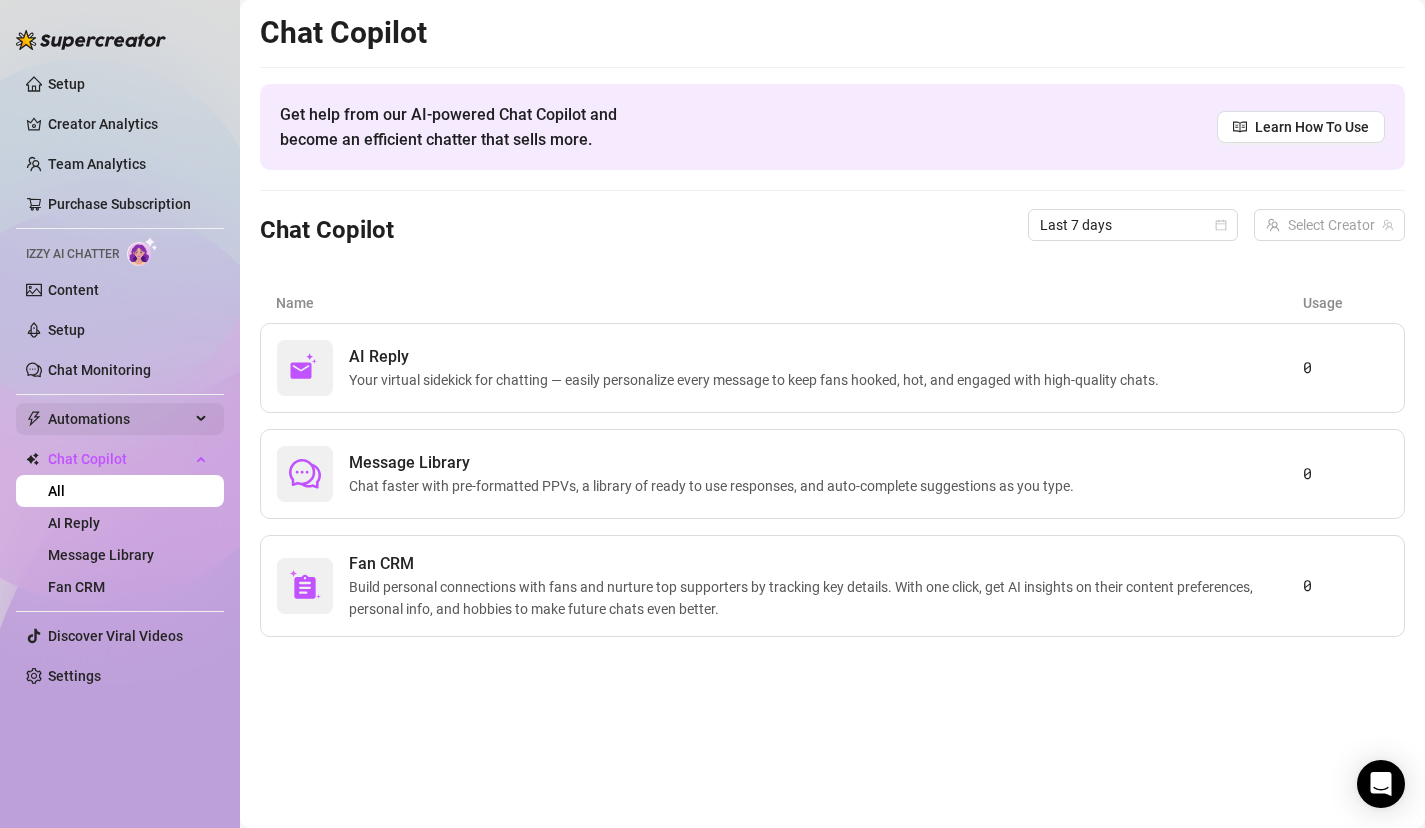 click on "Automations" at bounding box center [119, 419] 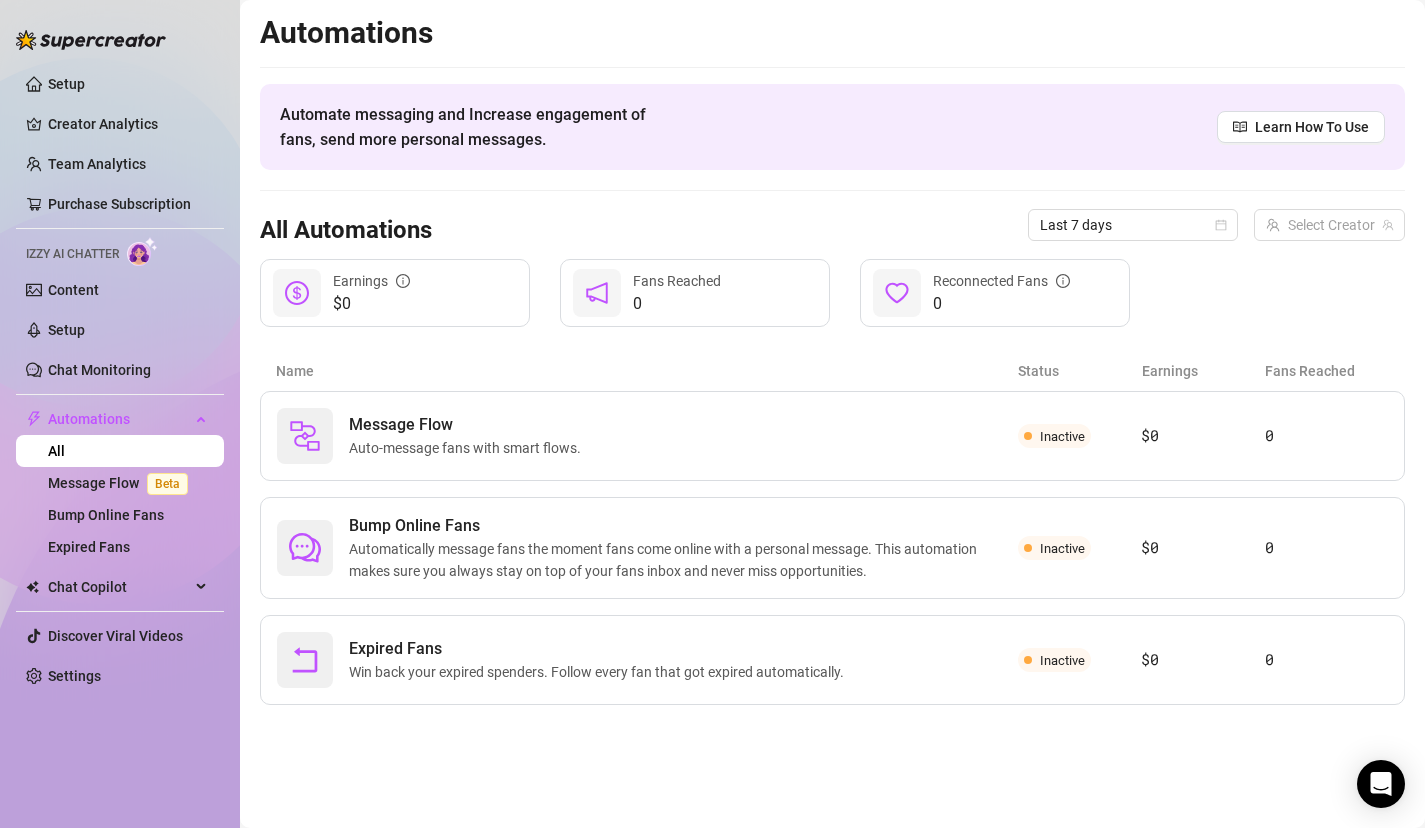 click on "Setup Creator Analytics   Team Analytics Purchase Subscription Izzy AI Chatter Content Setup Chat Monitoring Automations All Message Flow Beta Bump Online Fans Expired Fans Chat Copilot All AI Reply Message Library Fan CRM Discover Viral Videos Settings" at bounding box center [120, 380] 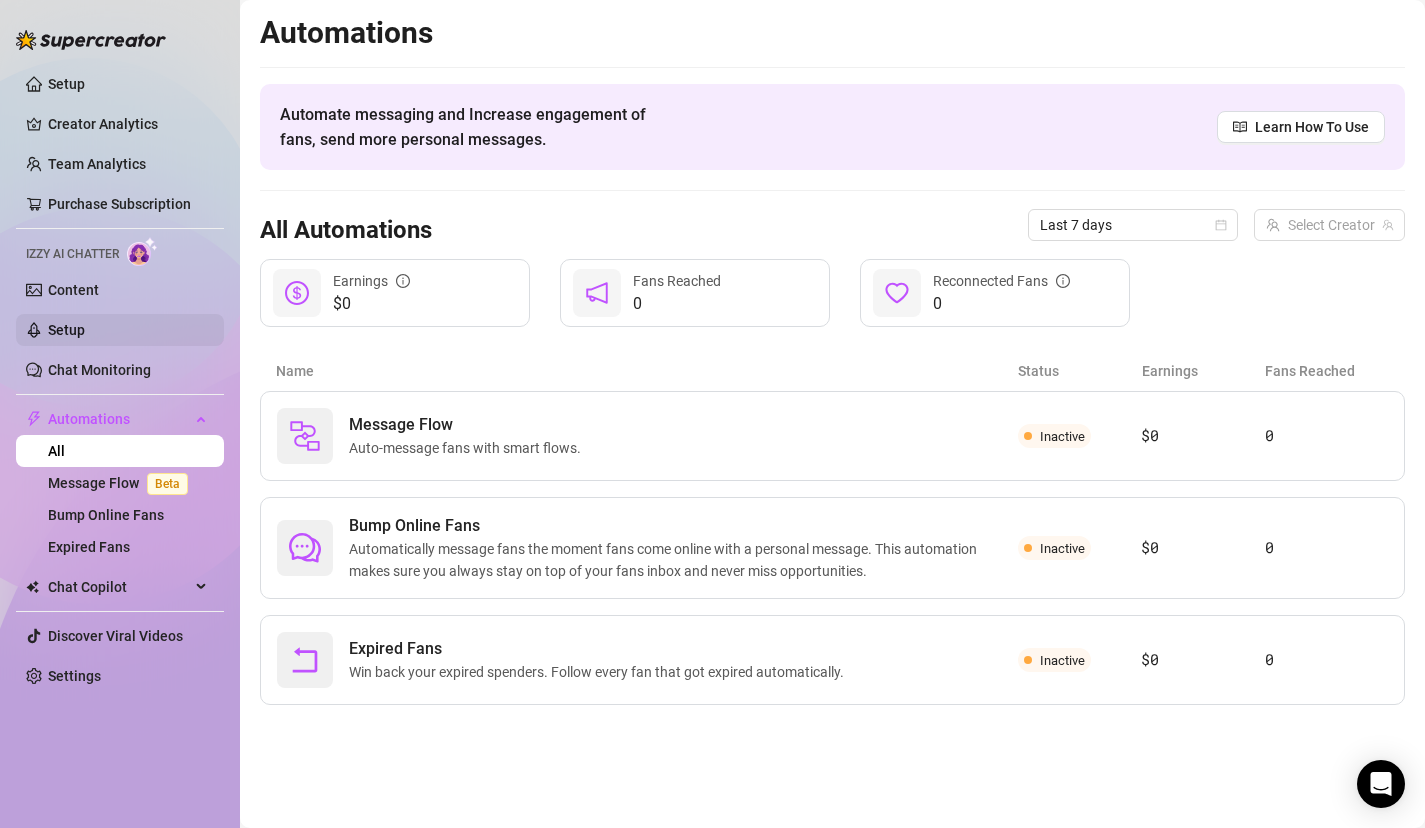 click on "Setup" at bounding box center (66, 330) 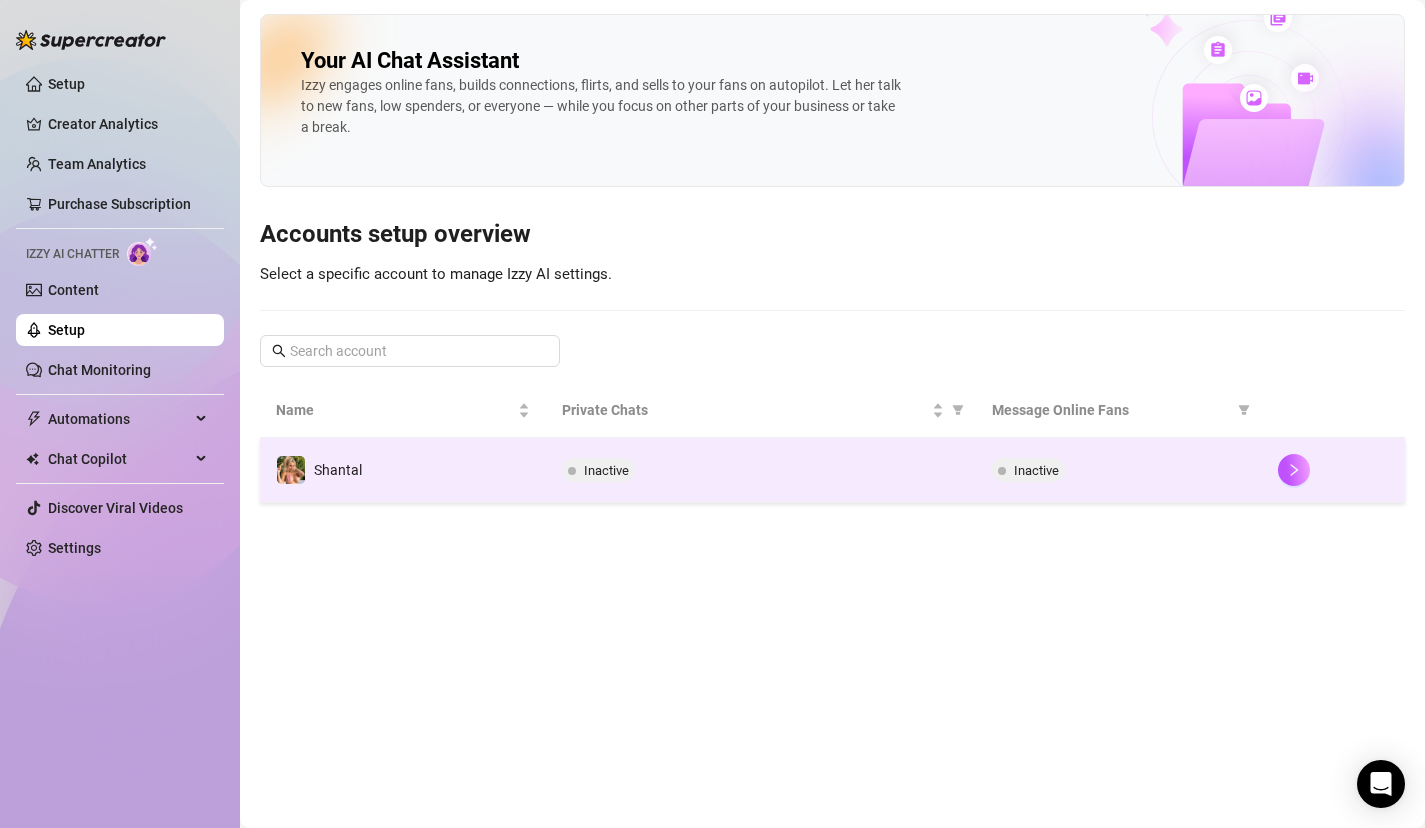 click on "Inactive" at bounding box center [606, 470] 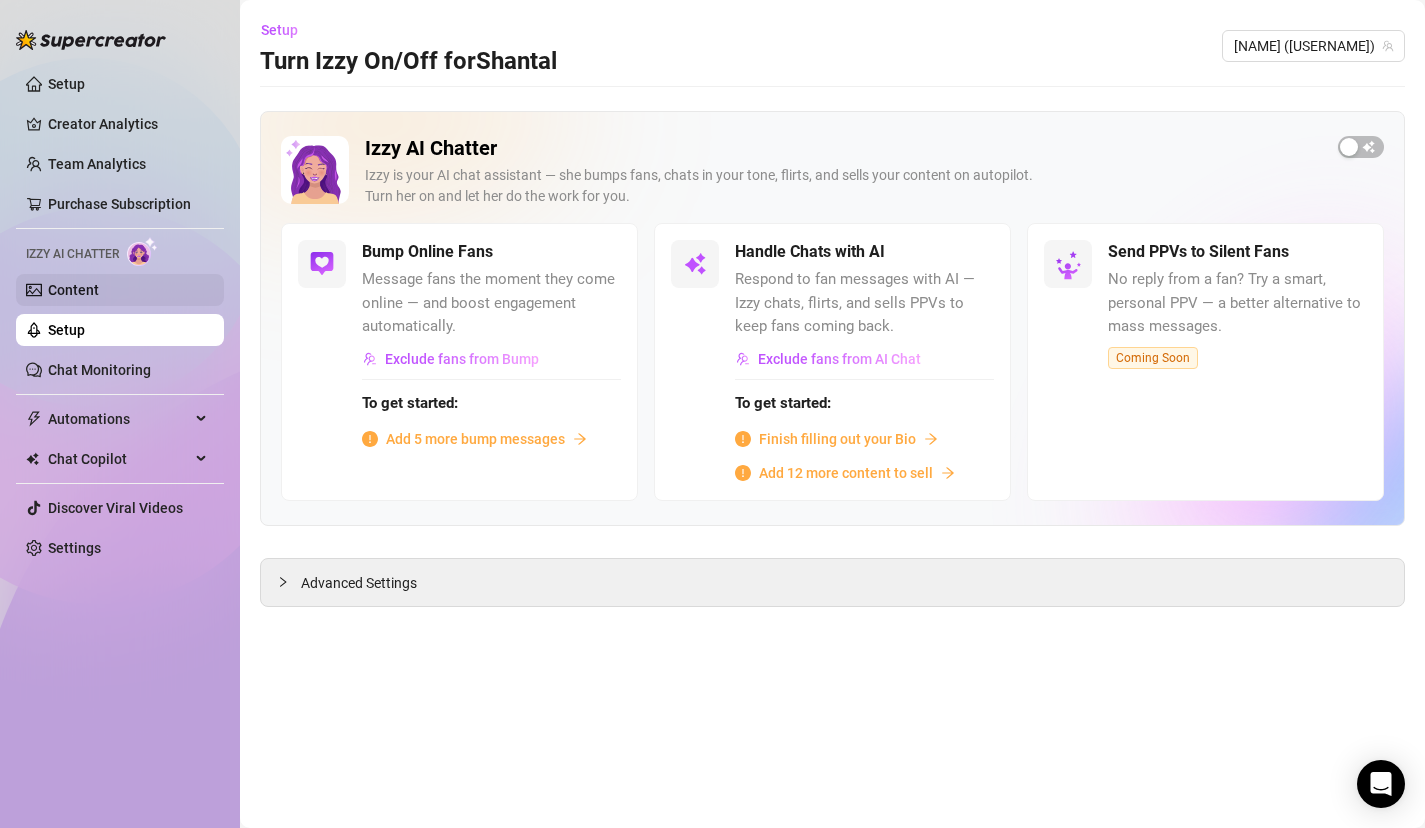 click on "Content" at bounding box center [73, 290] 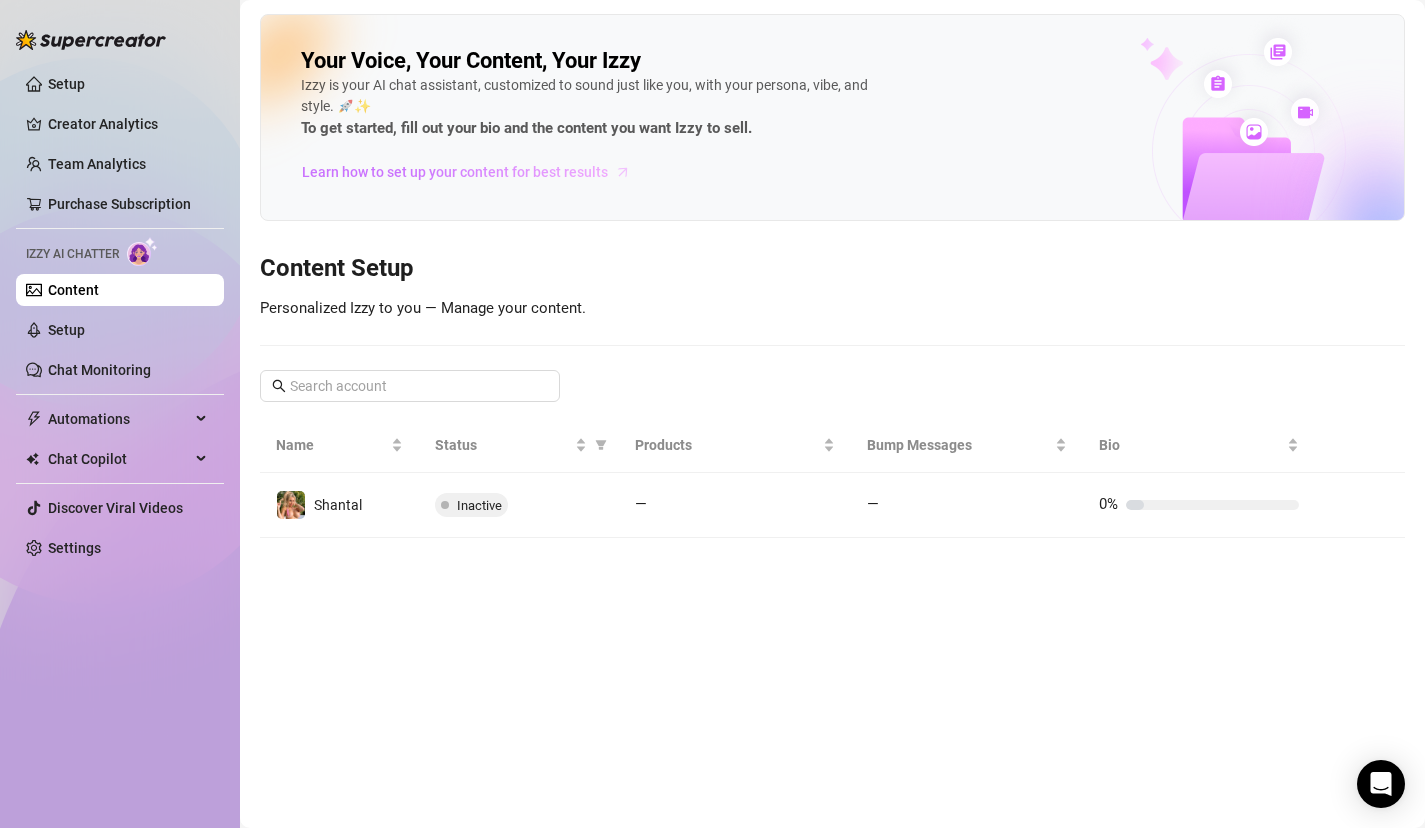 click on "Learn how to set up your content for best results" at bounding box center (455, 172) 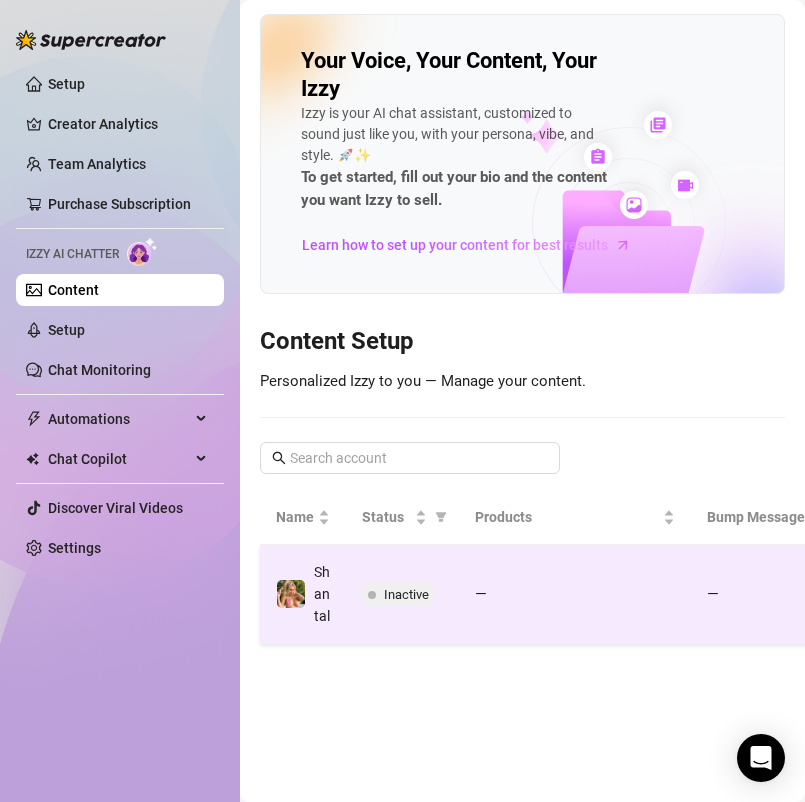click at bounding box center [372, 594] 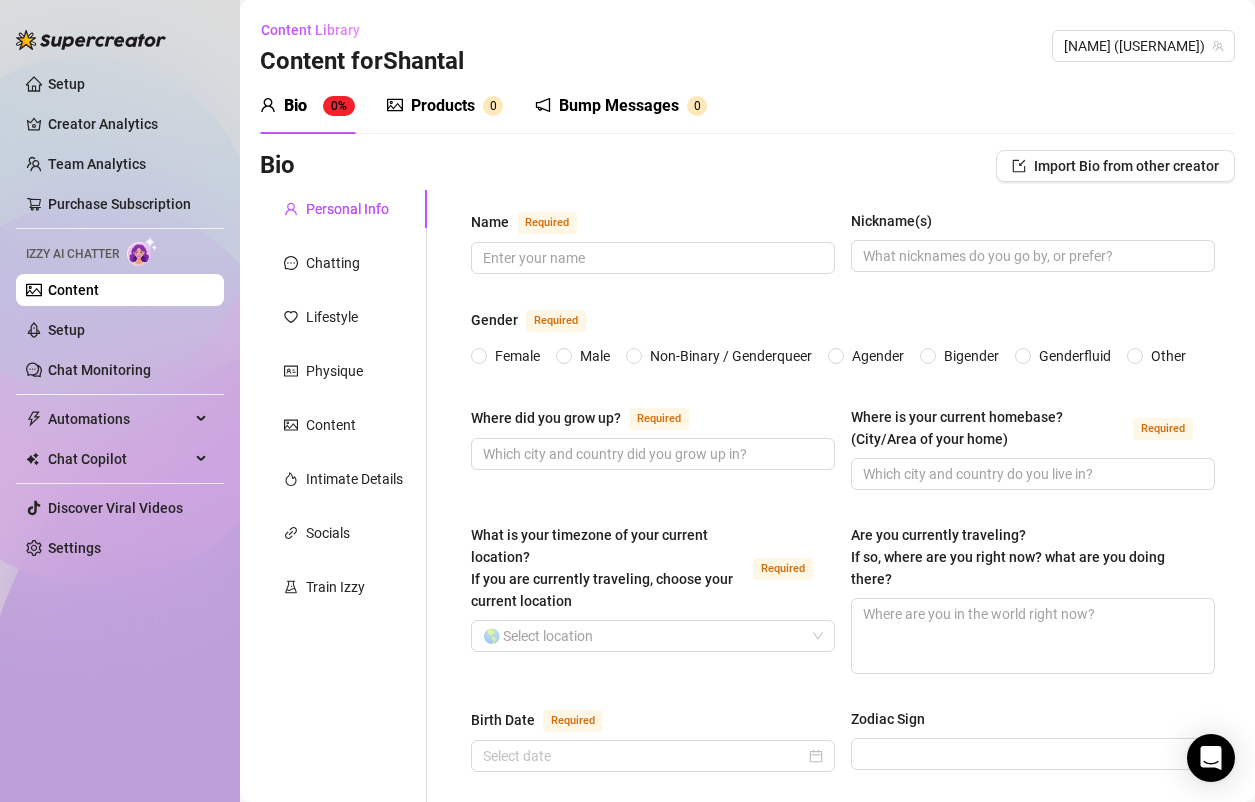 type 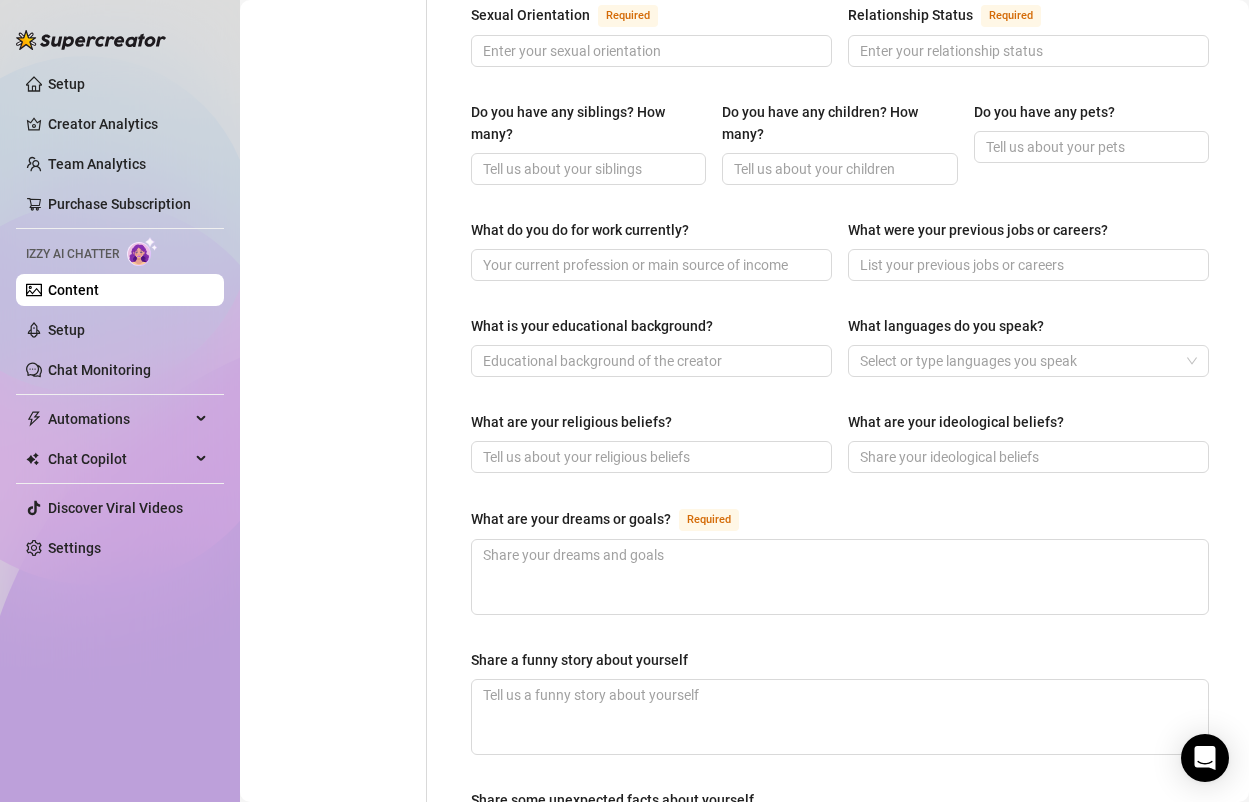 scroll, scrollTop: 805, scrollLeft: 0, axis: vertical 